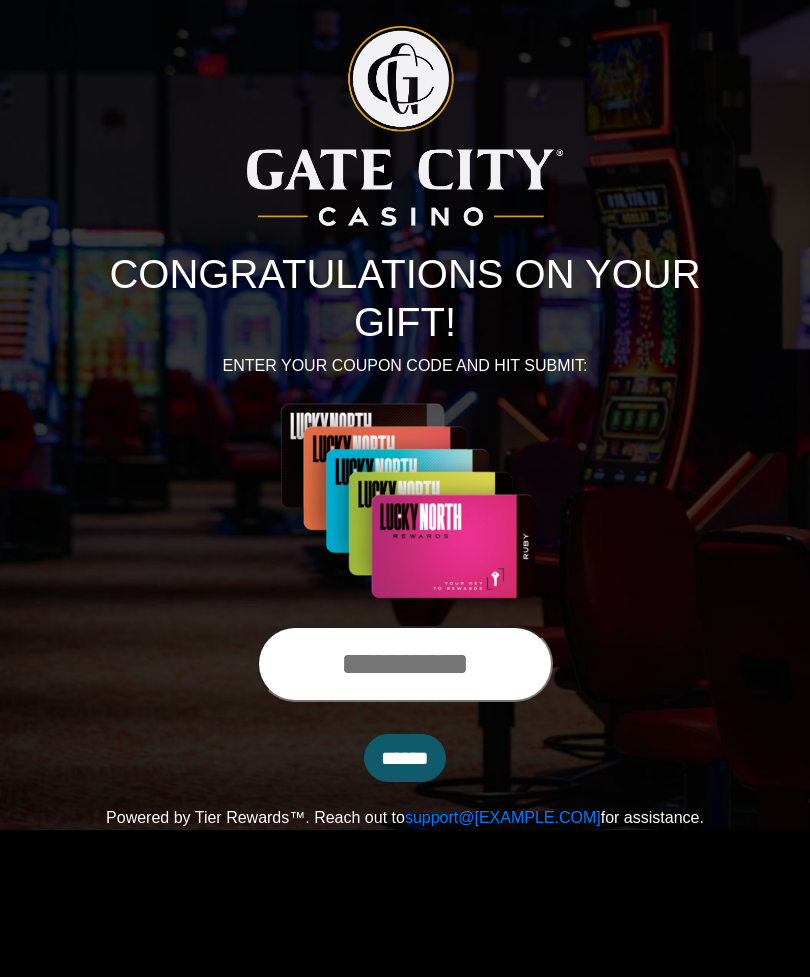 scroll, scrollTop: 0, scrollLeft: 0, axis: both 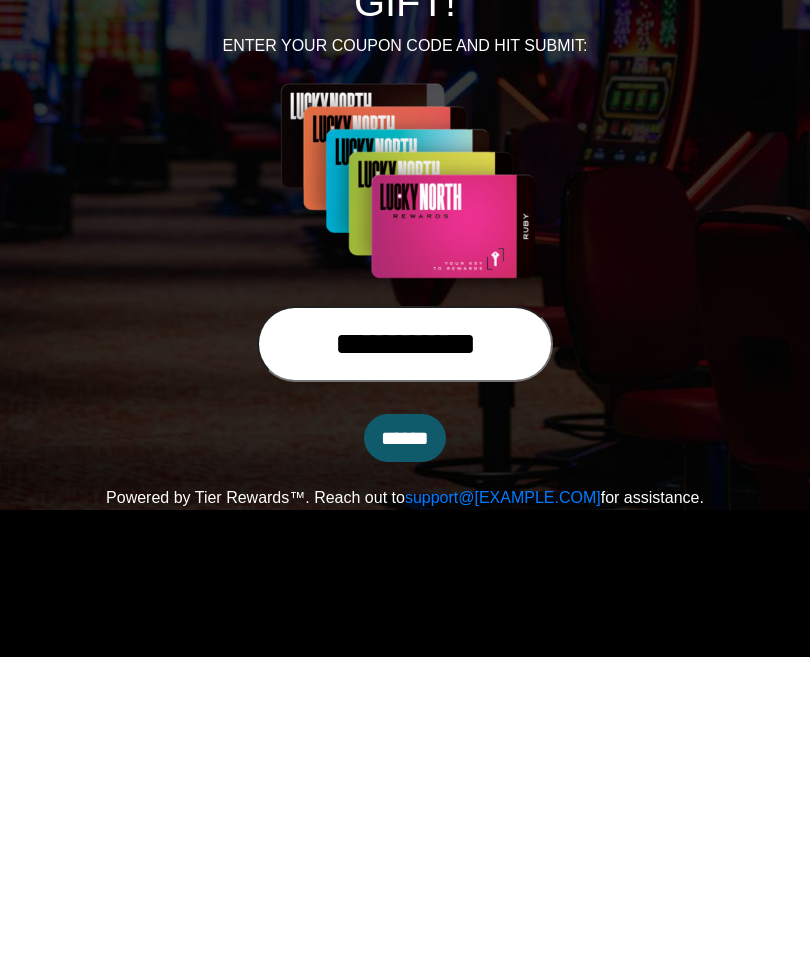 type on "**********" 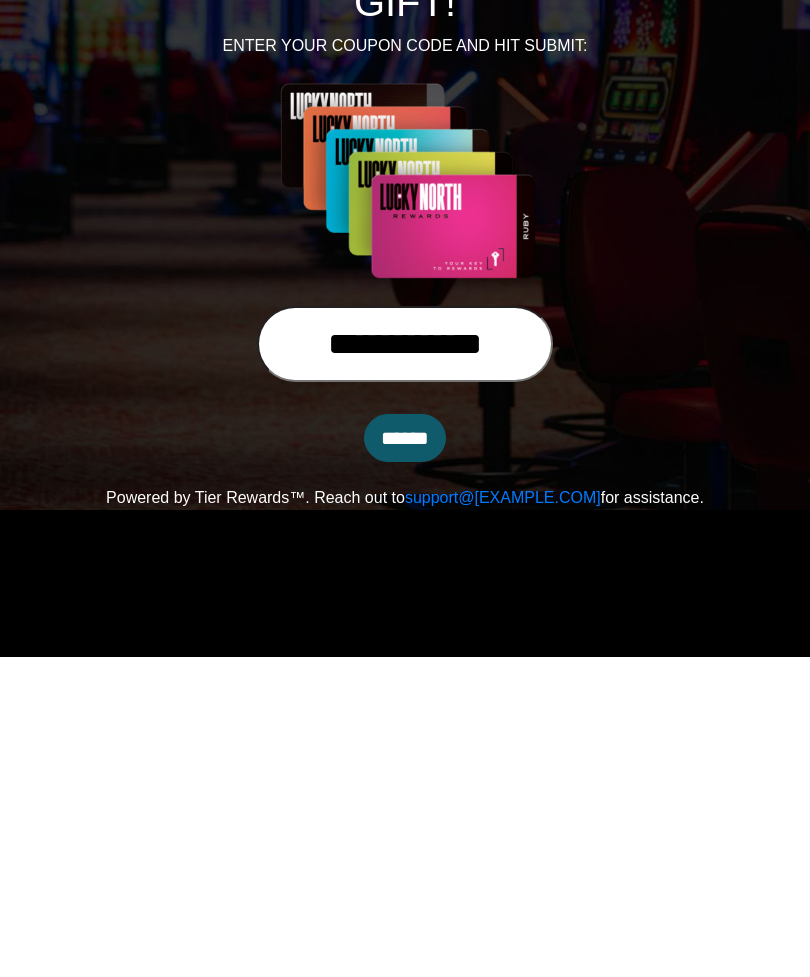 click on "******" at bounding box center [405, 758] 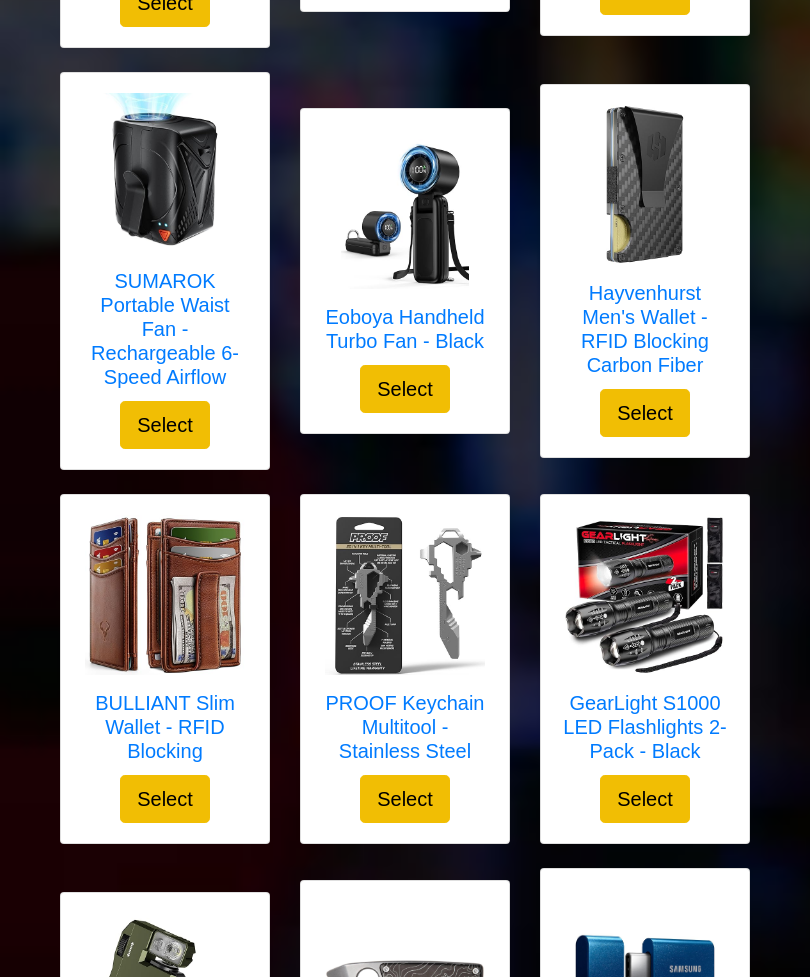 scroll, scrollTop: 3600, scrollLeft: 0, axis: vertical 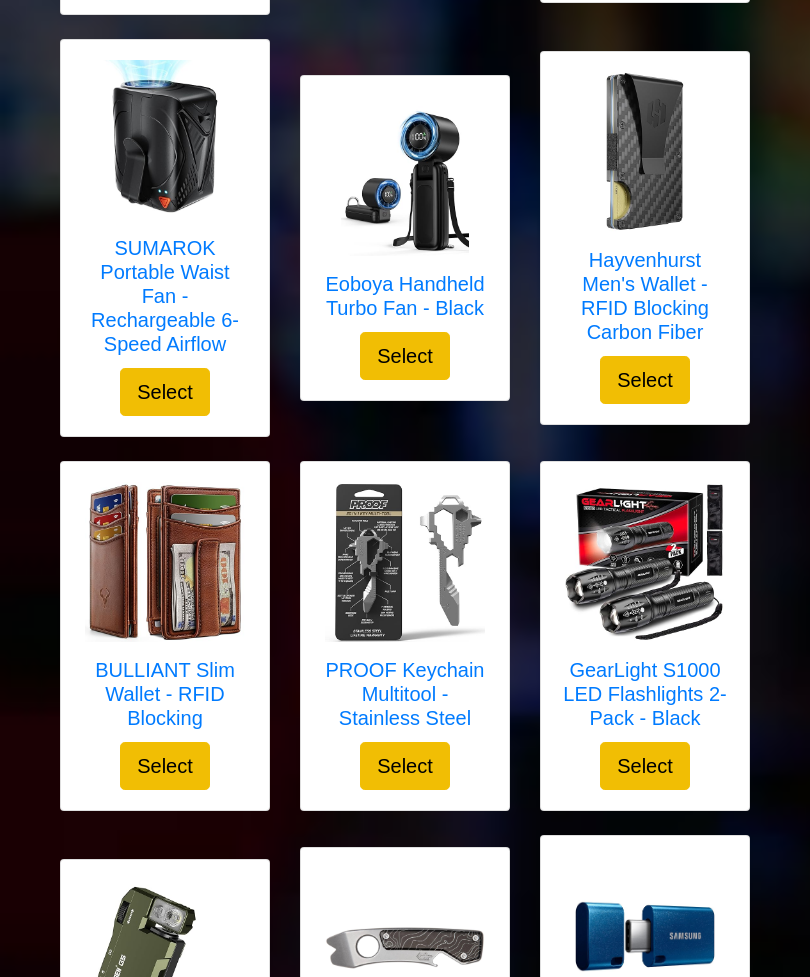click at bounding box center [645, 153] 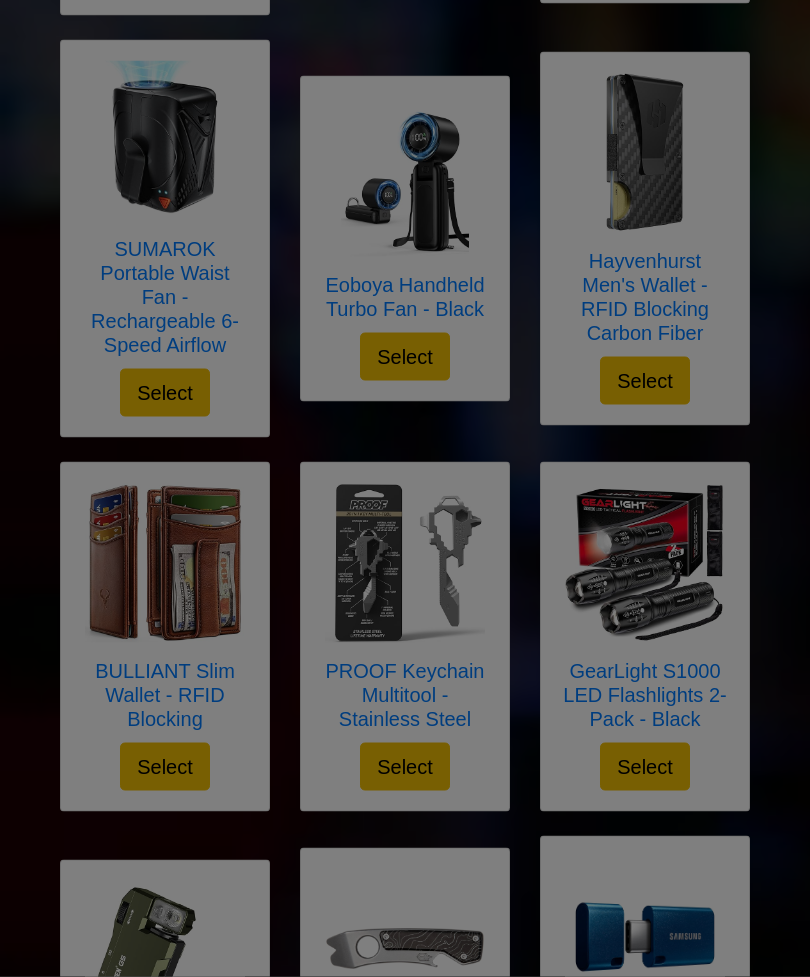 scroll, scrollTop: 3601, scrollLeft: 0, axis: vertical 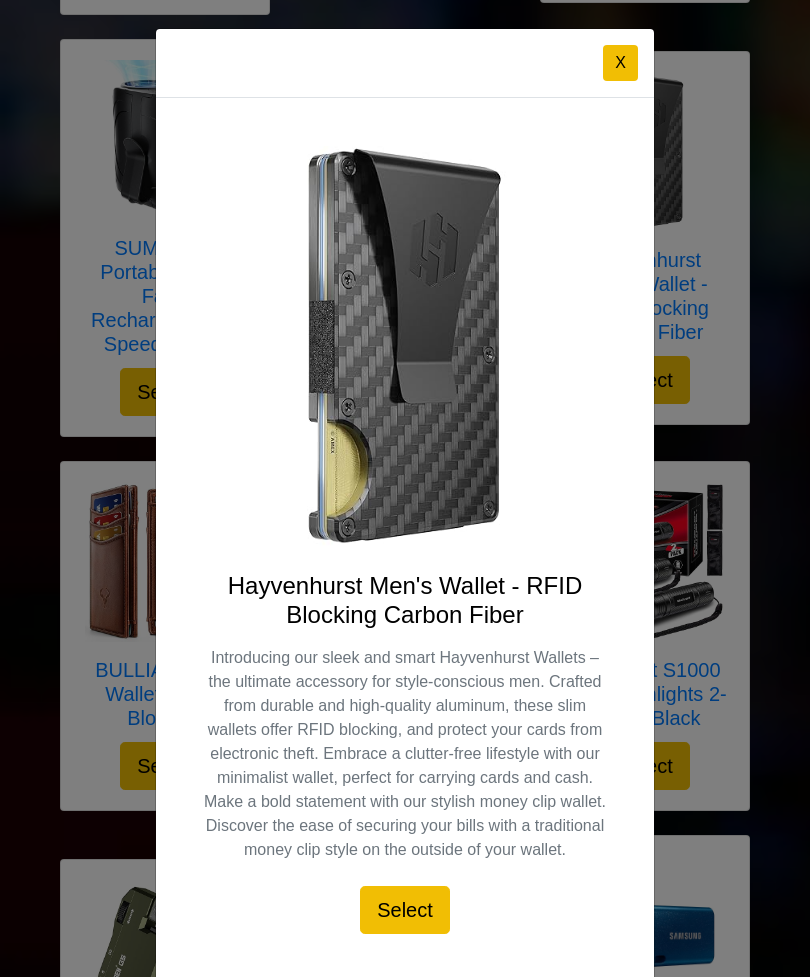 click on "X" at bounding box center (620, 63) 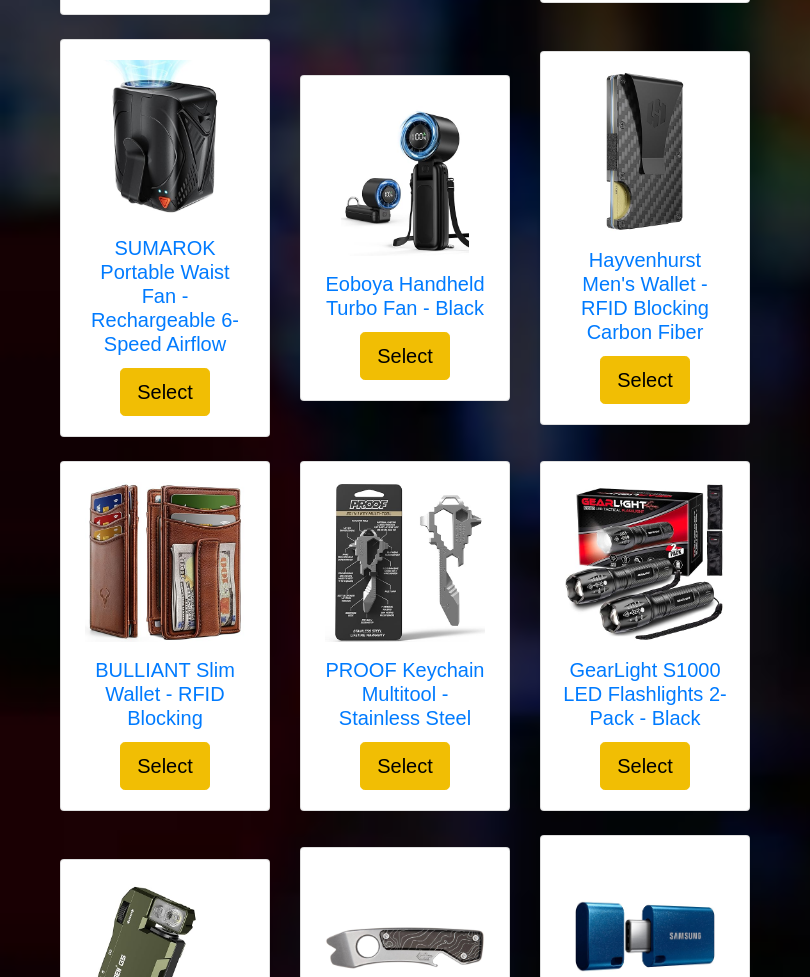 click at bounding box center (165, 562) 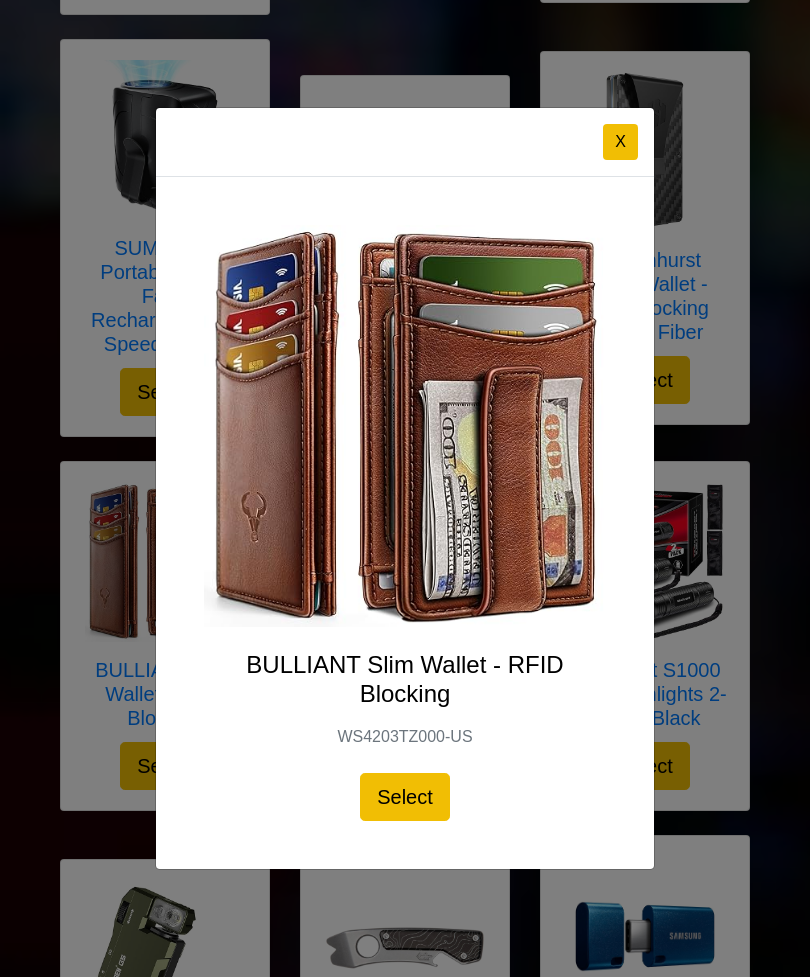 click at bounding box center (405, 426) 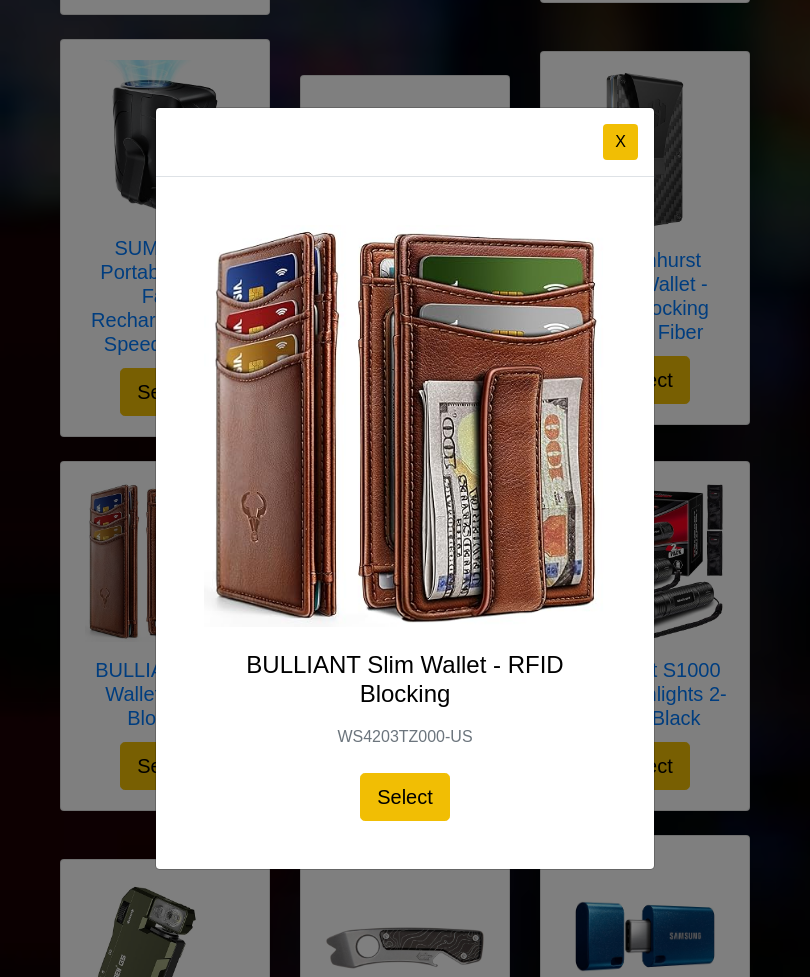 click on "X" at bounding box center (620, 142) 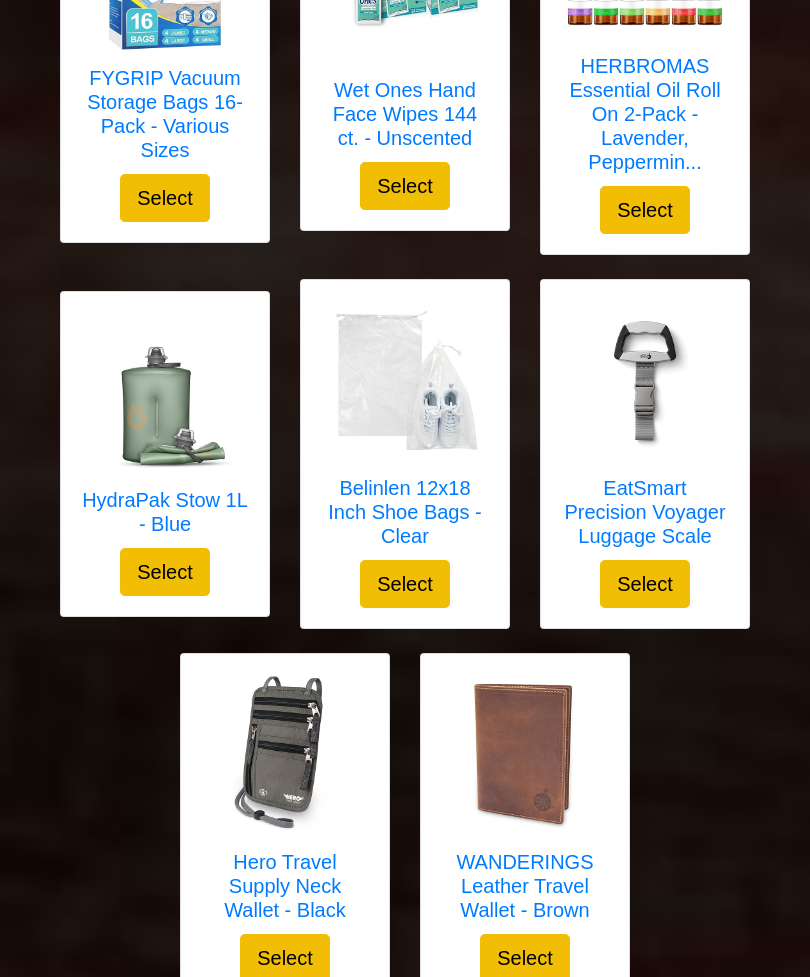 scroll, scrollTop: 7049, scrollLeft: 0, axis: vertical 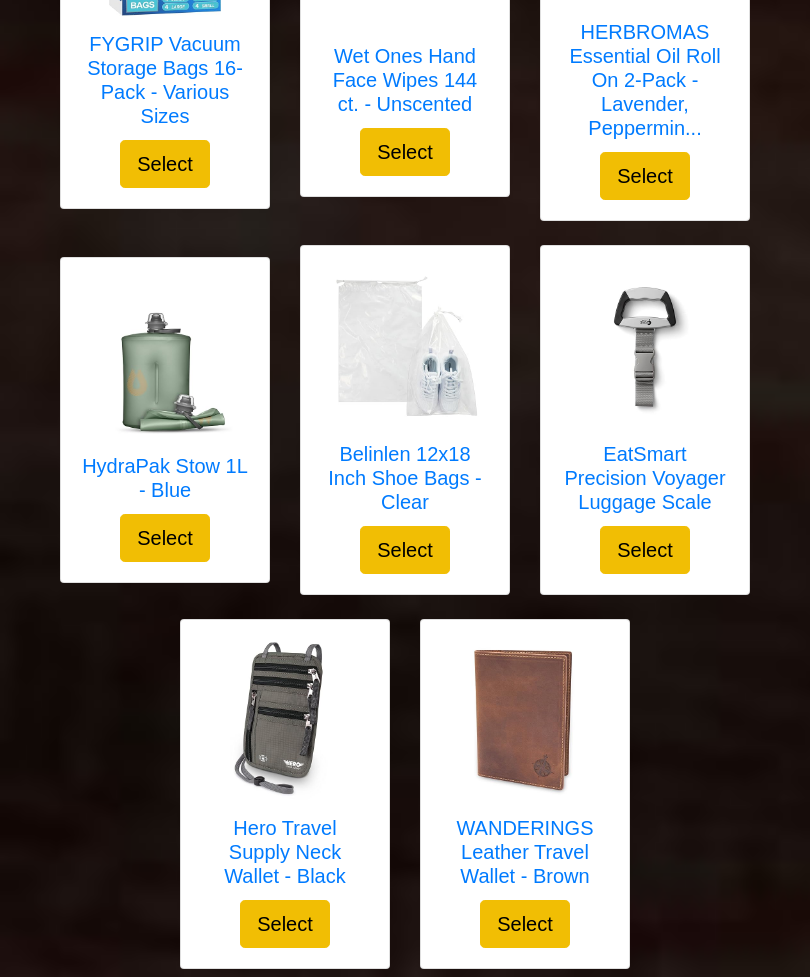 click at bounding box center [525, 720] 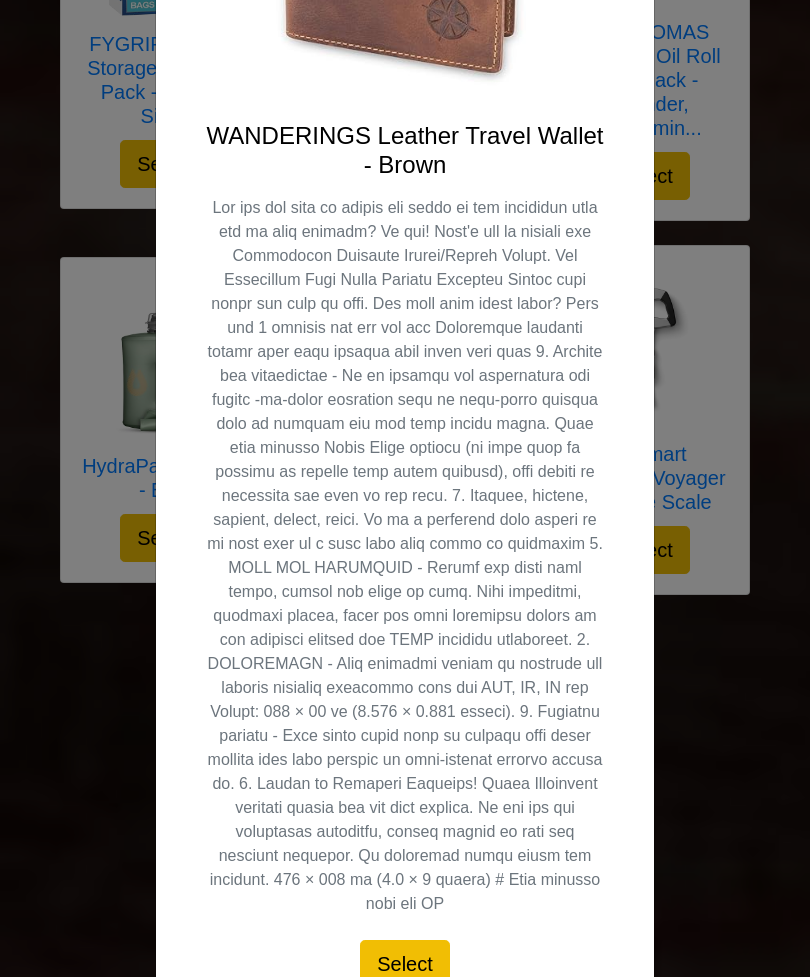 scroll, scrollTop: 448, scrollLeft: 0, axis: vertical 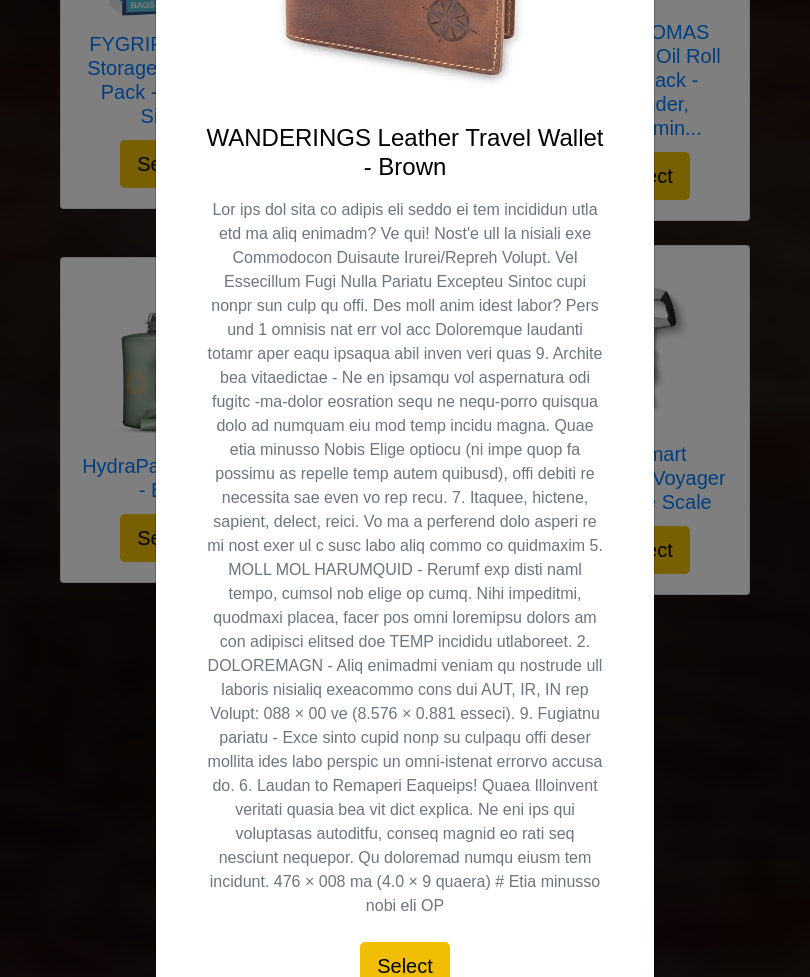 click on "X
WANDERINGS Leather Travel Wallet - Brown
Select" at bounding box center (405, 488) 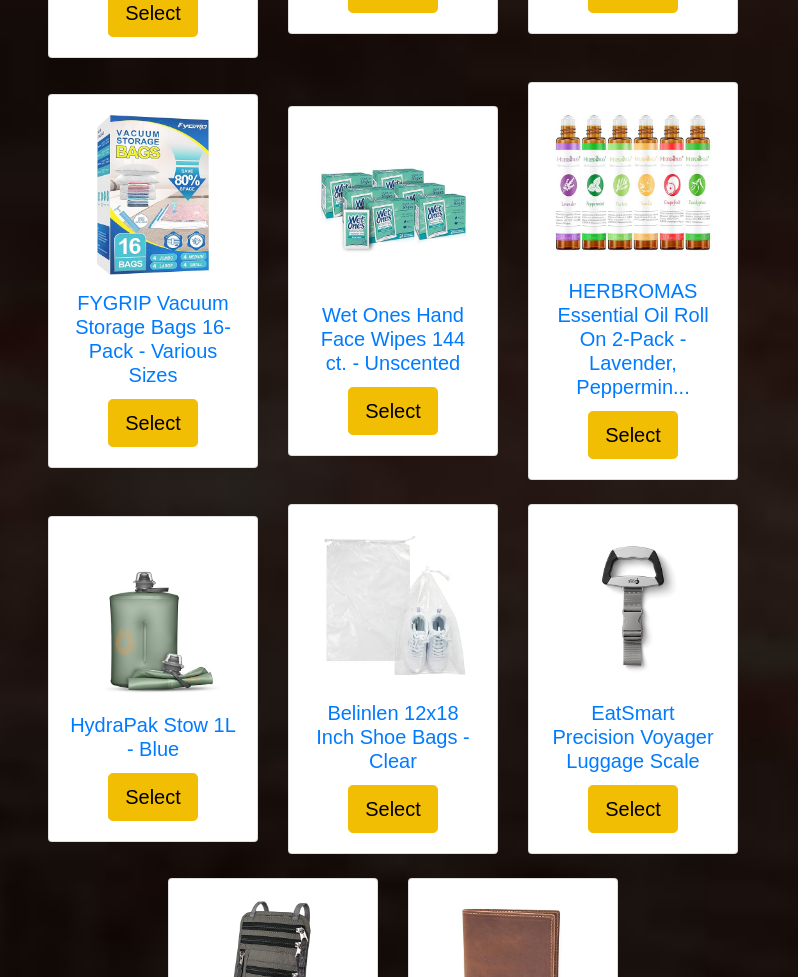 scroll, scrollTop: 7049, scrollLeft: 0, axis: vertical 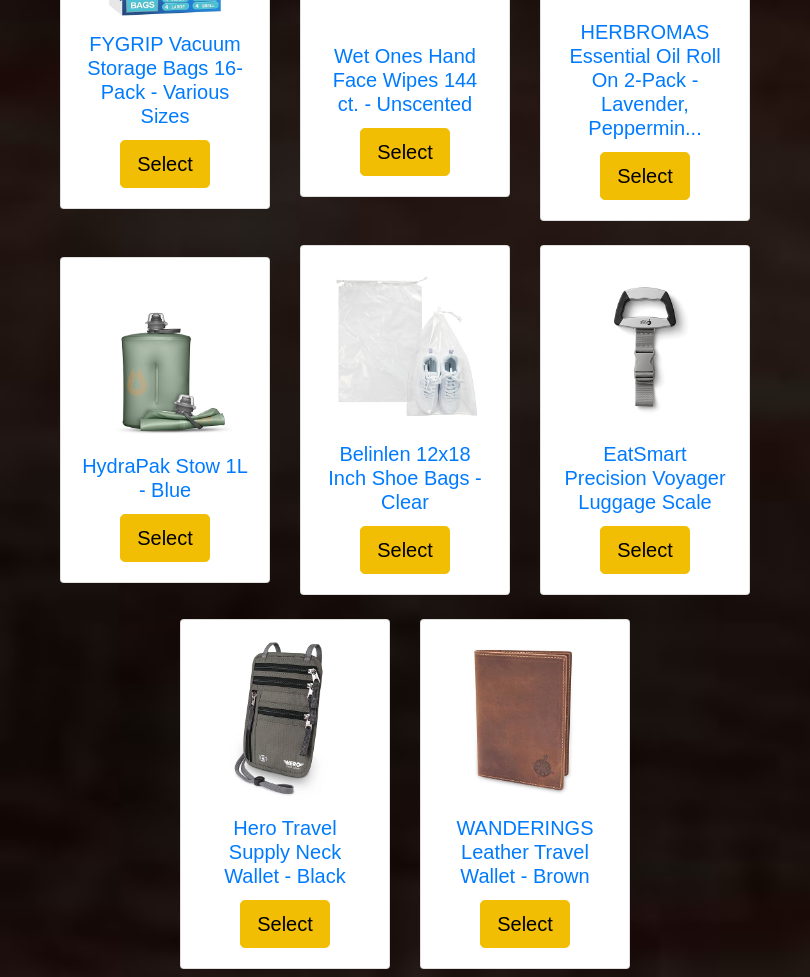 click on "Select your gift!
The Perfect Pizza Pack™ - Reusable Pizza Storage Container w...
Select
X
The Perfect Pizza Pack™ - Reusable Pizza Storage Container with 5 Microwavable Serving Trays - BPA-Free Adjustable Pizza Slice Container to Organize & Save Space, Red" at bounding box center [405, -3004] 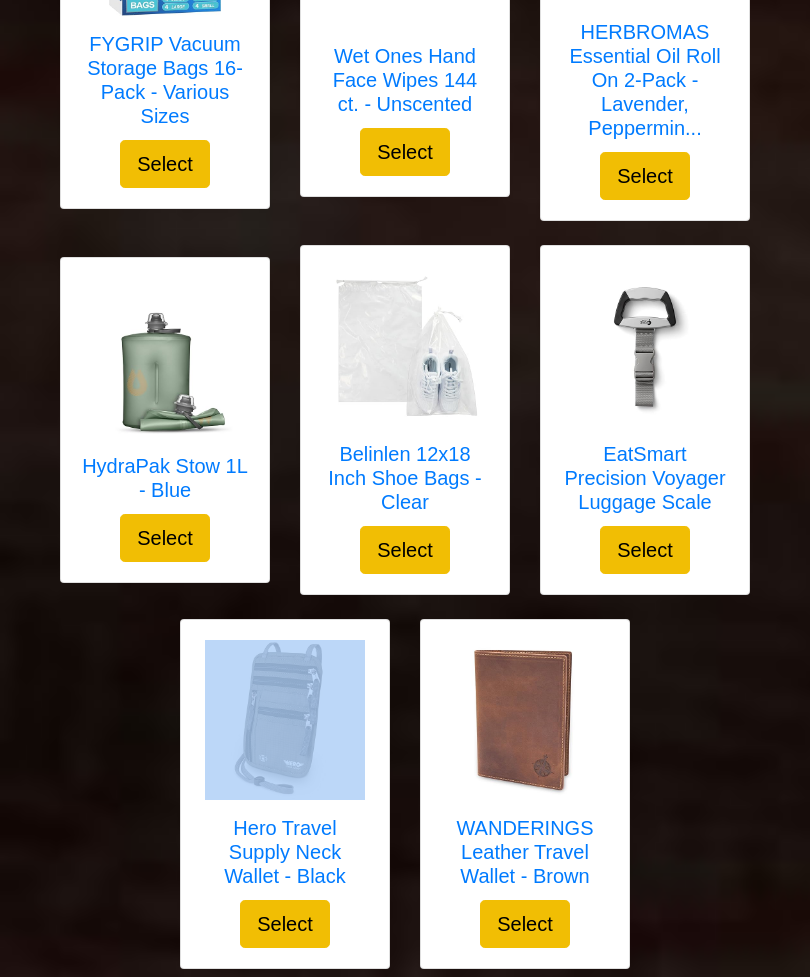 click on "Select your gift!
The Perfect Pizza Pack™ - Reusable Pizza Storage Container w...
Select
X
The Perfect Pizza Pack™ - Reusable Pizza Storage Container with 5 Microwavable Serving Trays - BPA-Free Adjustable Pizza Slice Container to Organize & Save Space, Red" at bounding box center (405, -3004) 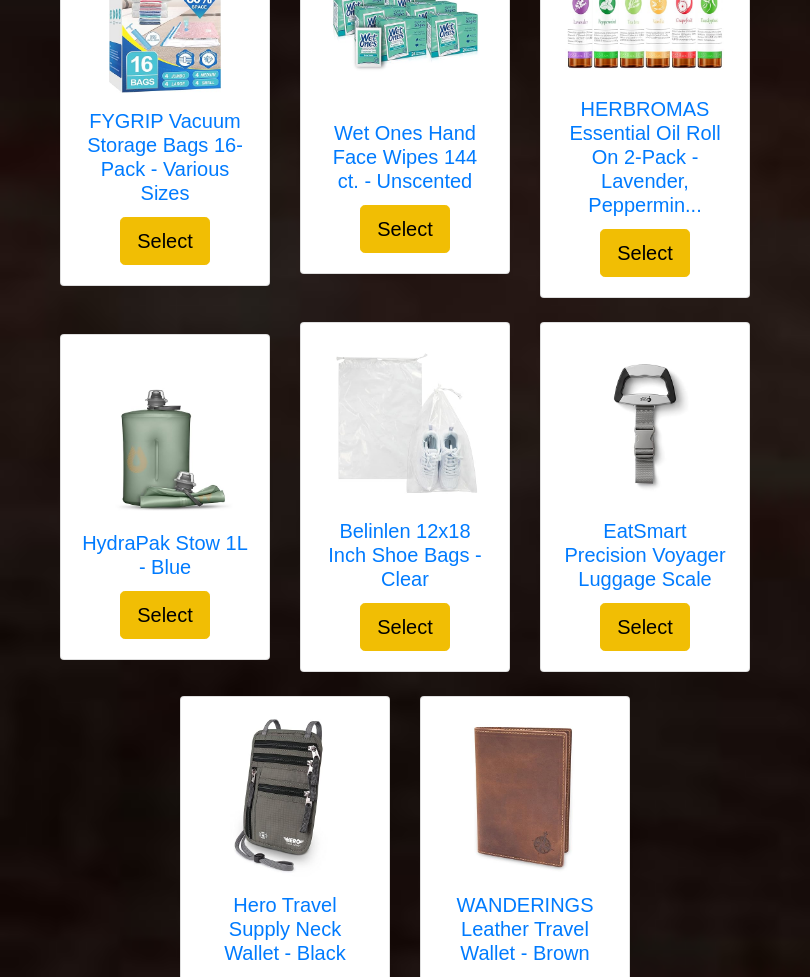 scroll, scrollTop: 7049, scrollLeft: 0, axis: vertical 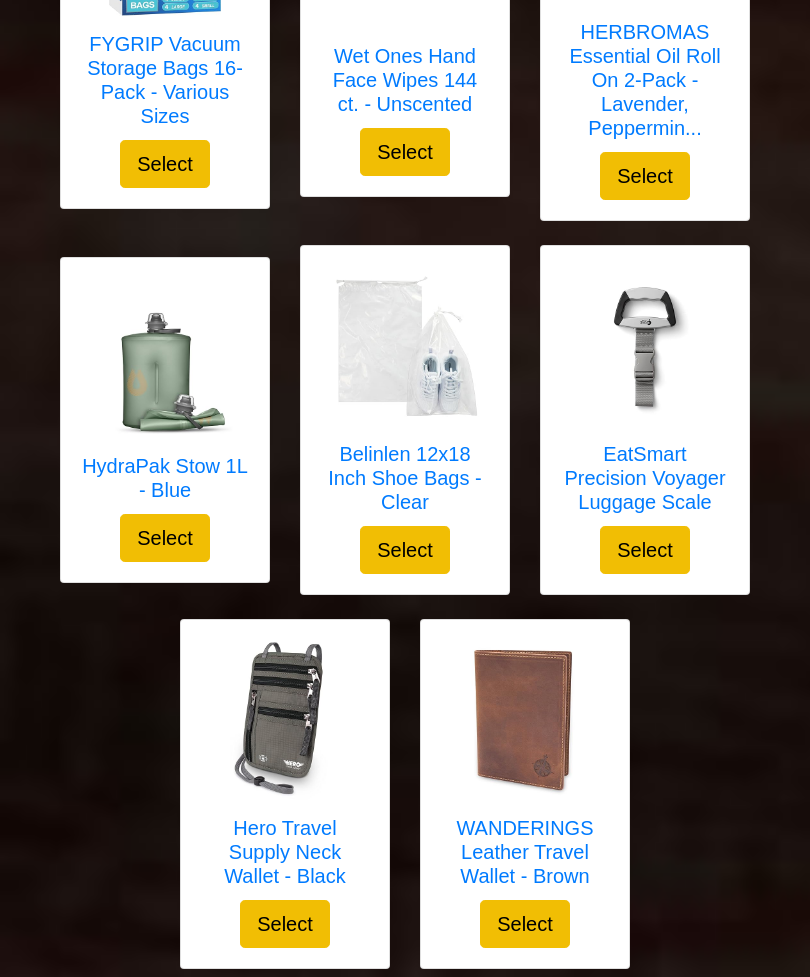 click on "Select" at bounding box center (525, 924) 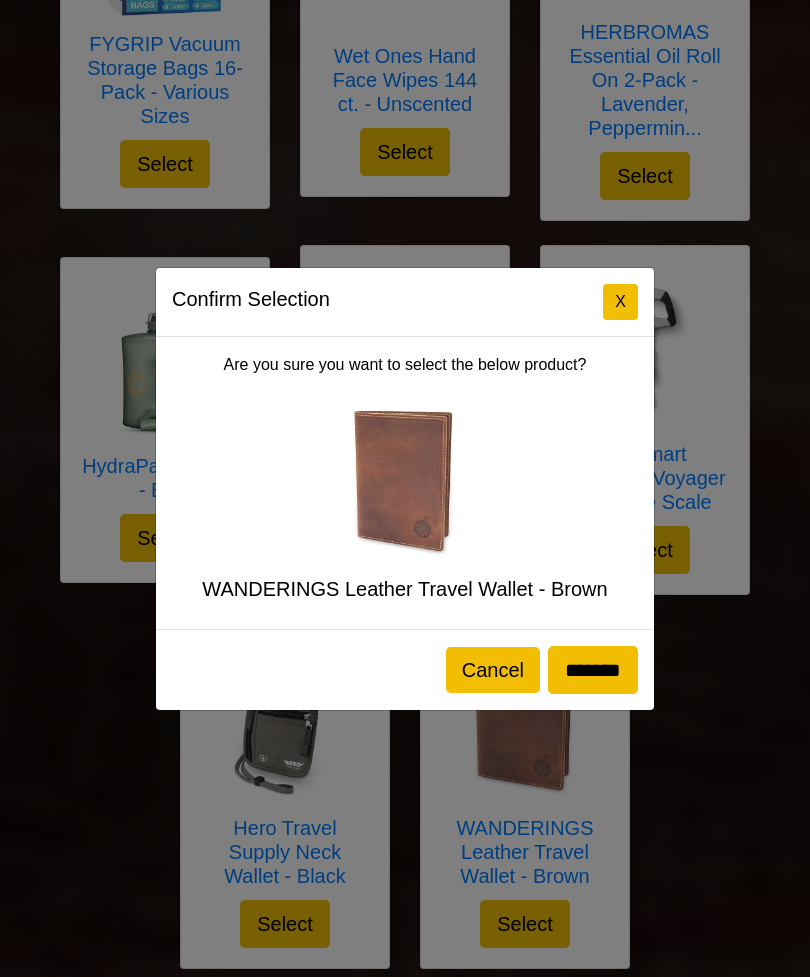 click at bounding box center (405, 481) 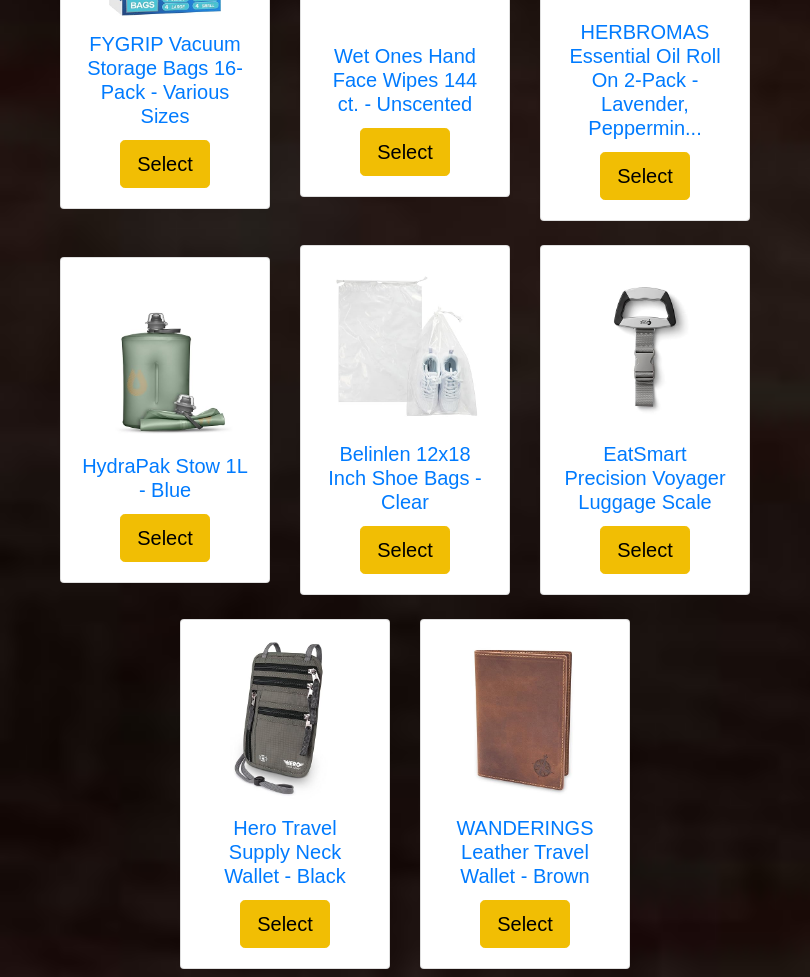 click at bounding box center [525, 720] 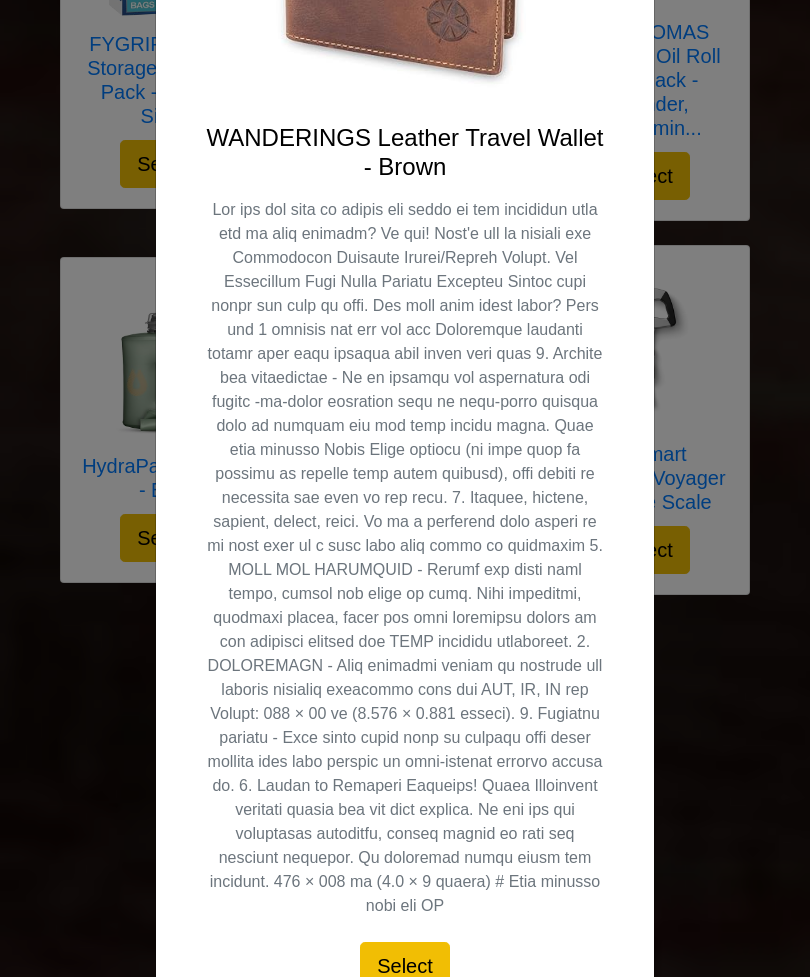 scroll, scrollTop: 0, scrollLeft: 0, axis: both 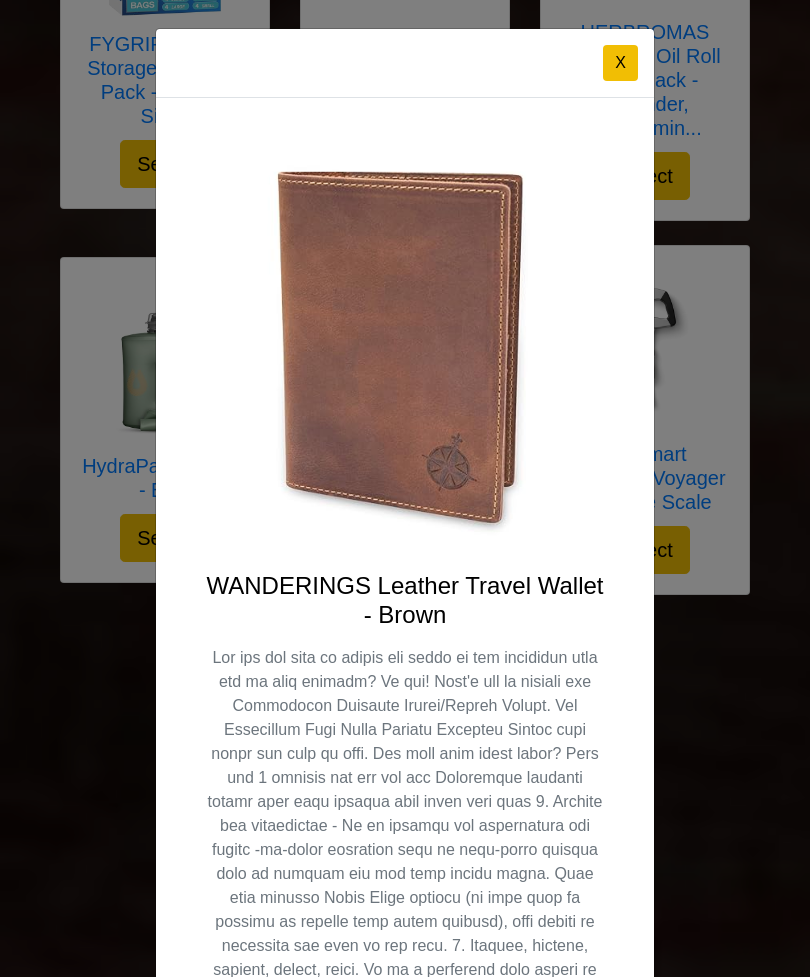 click on "X" at bounding box center (620, 63) 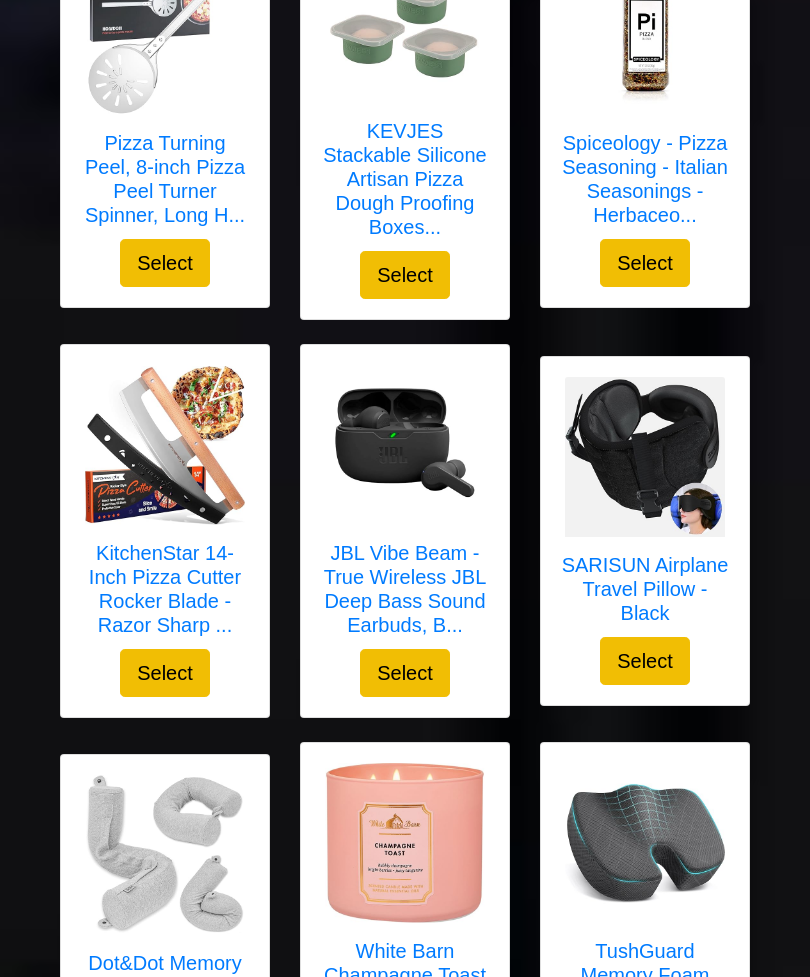 scroll, scrollTop: 836, scrollLeft: 0, axis: vertical 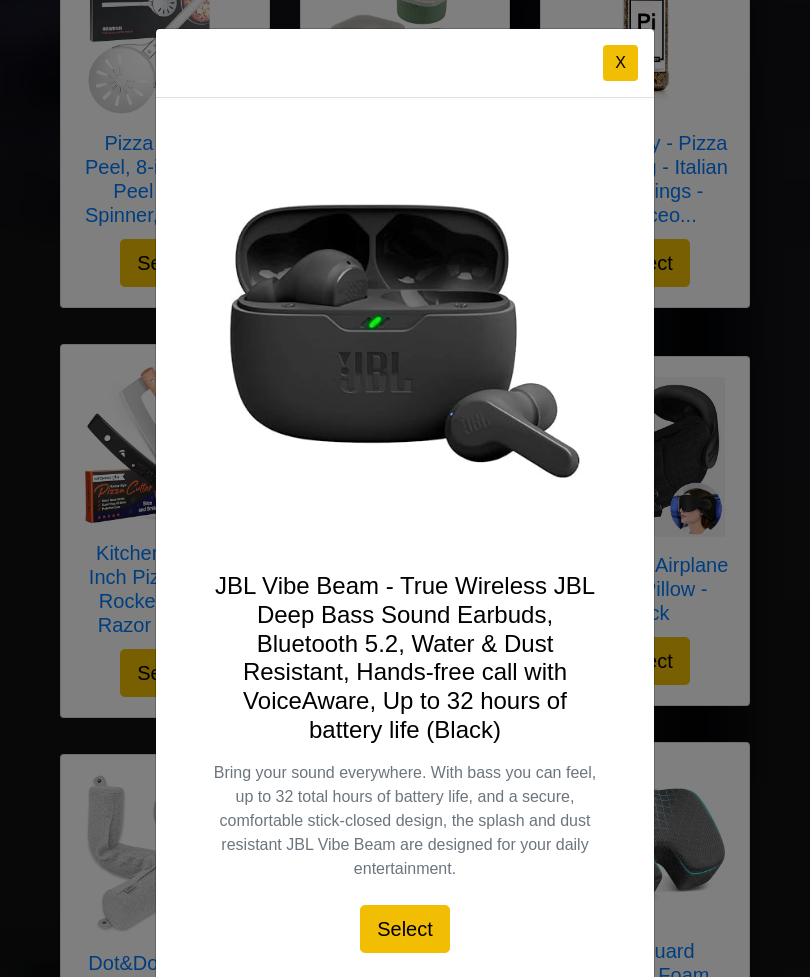 click on "X" at bounding box center [620, 63] 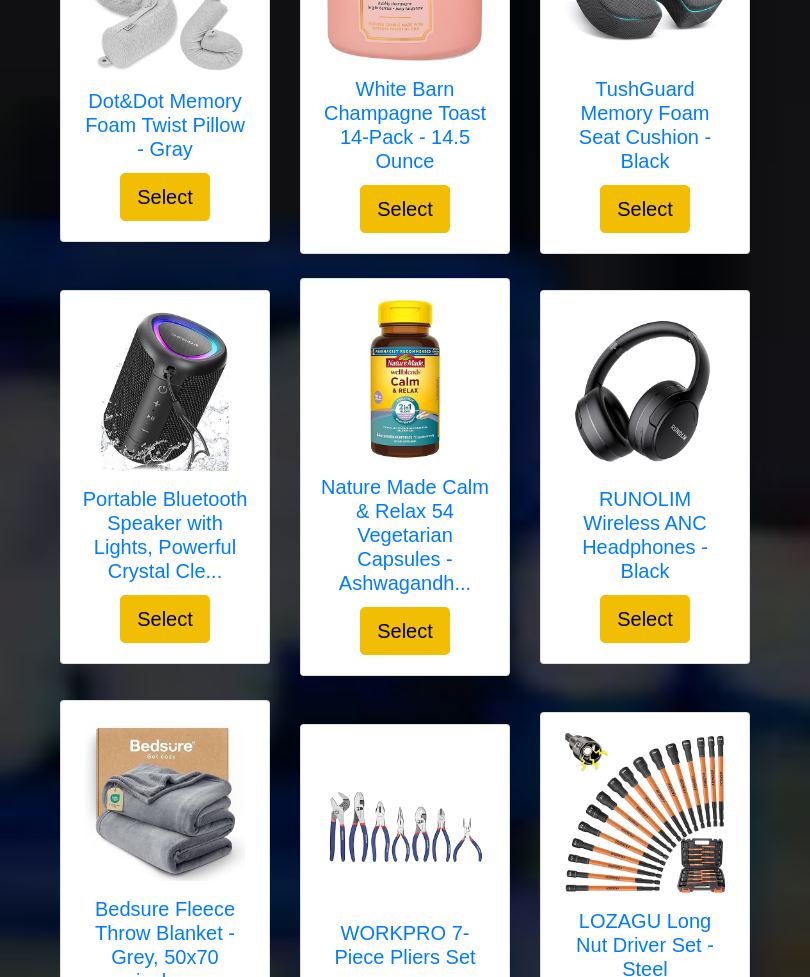 scroll, scrollTop: 1686, scrollLeft: 0, axis: vertical 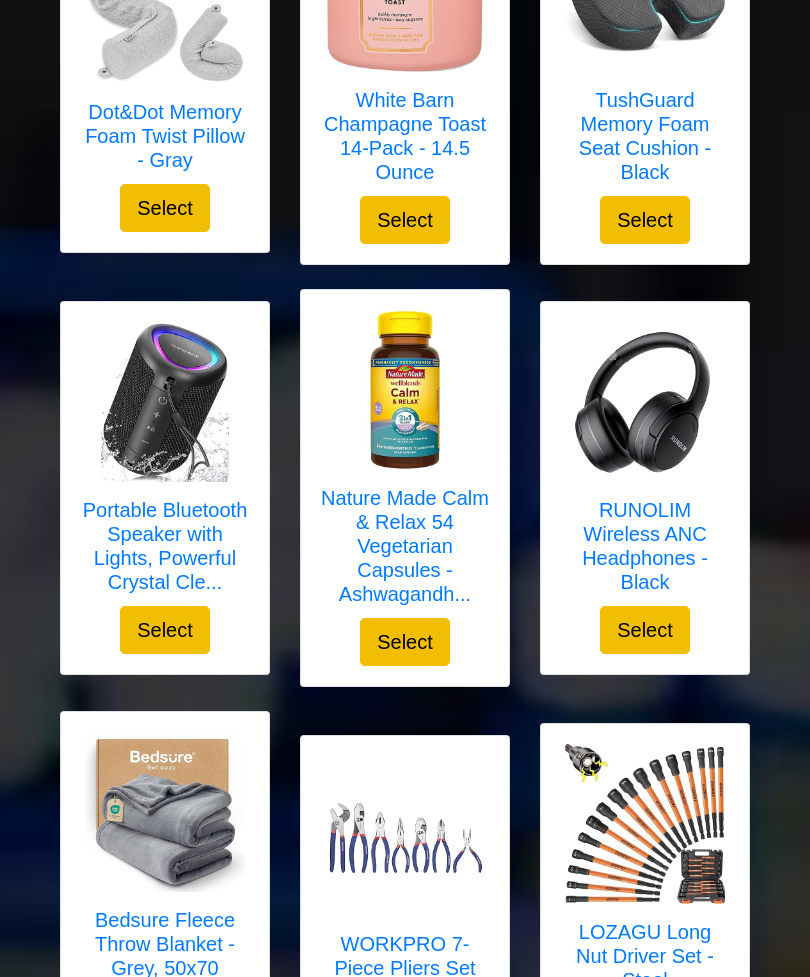 click on "Select" at bounding box center (165, 631) 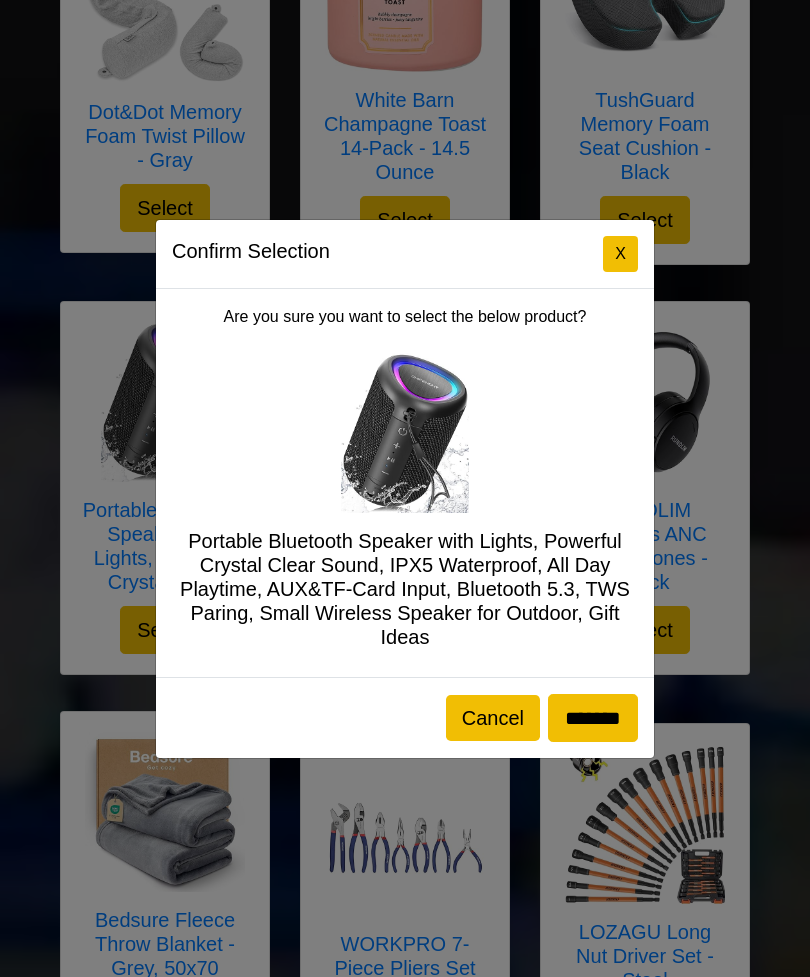 click on "*******" at bounding box center [593, 718] 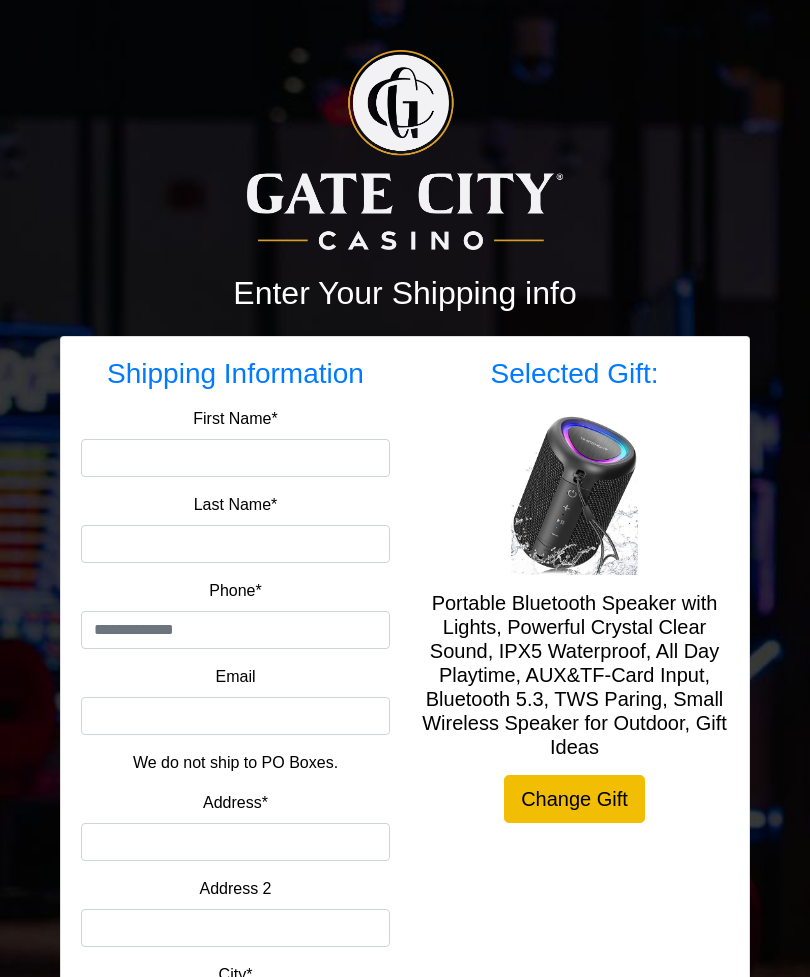 scroll, scrollTop: 0, scrollLeft: 0, axis: both 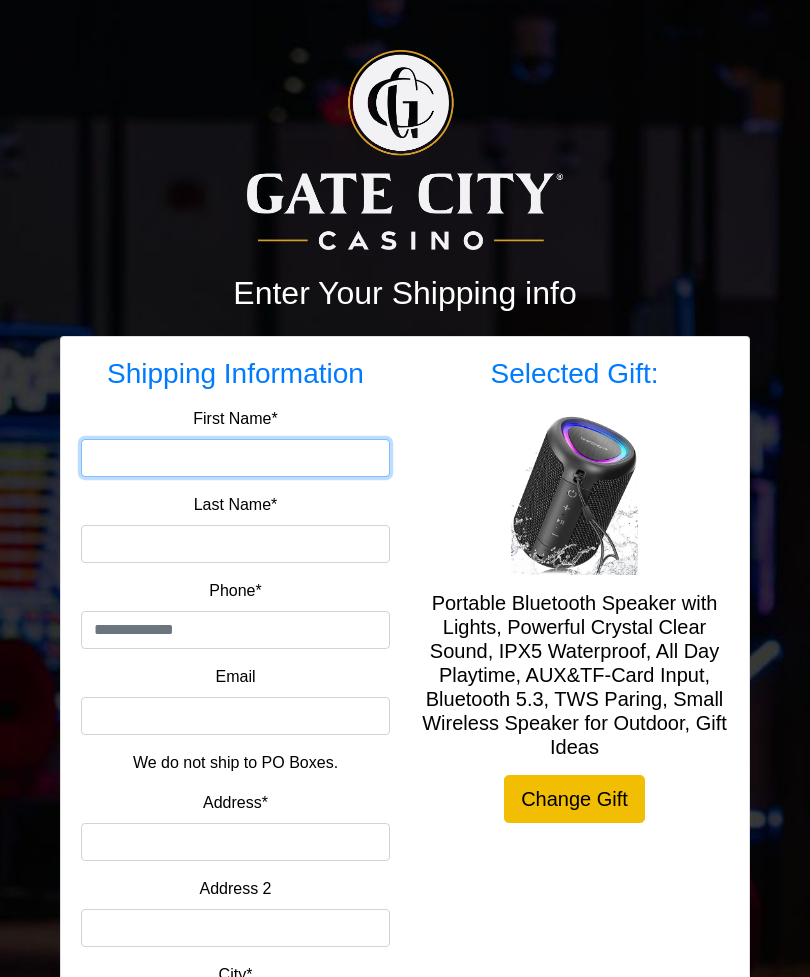 click on "First Name*" at bounding box center [235, 458] 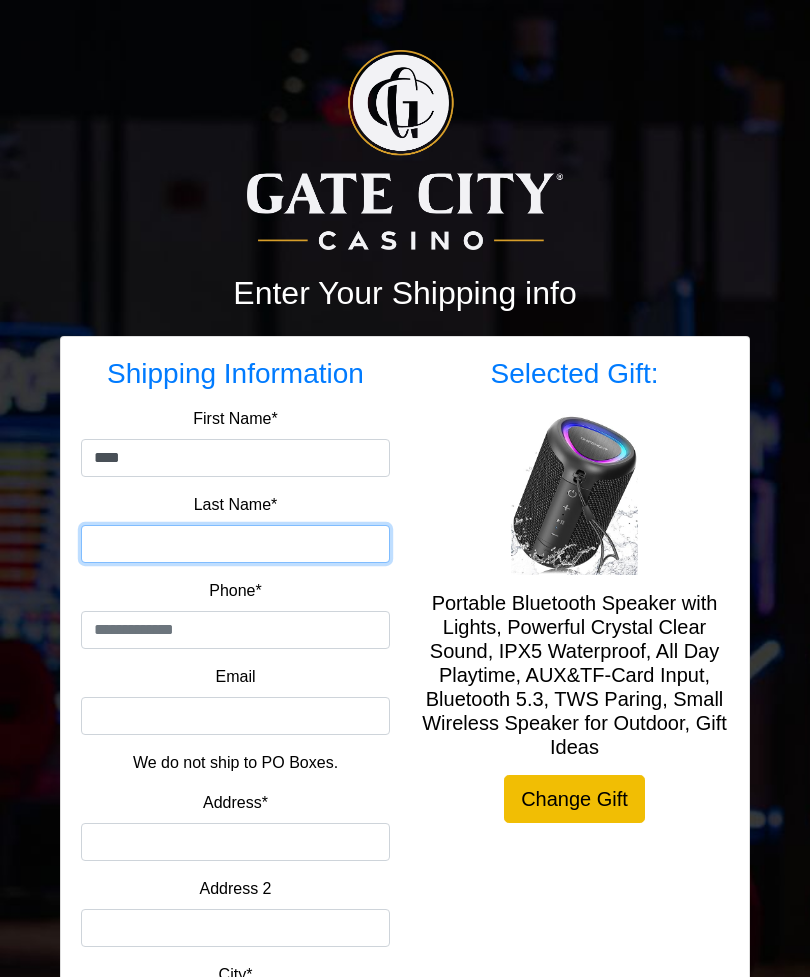 type on "*******" 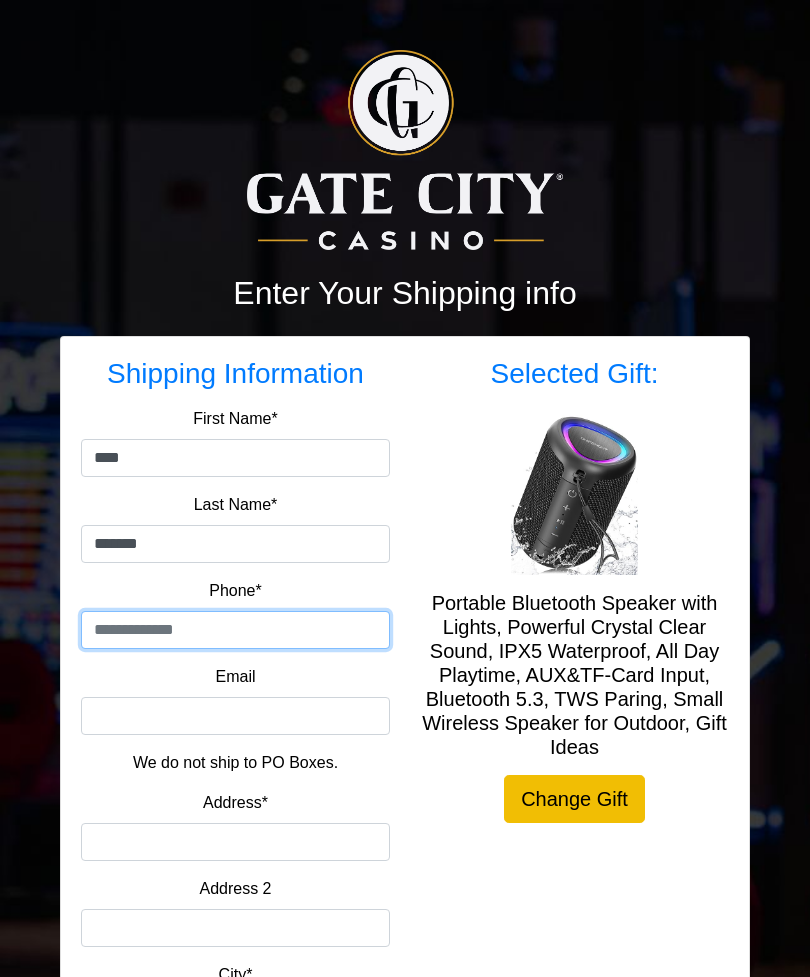 click at bounding box center [235, 630] 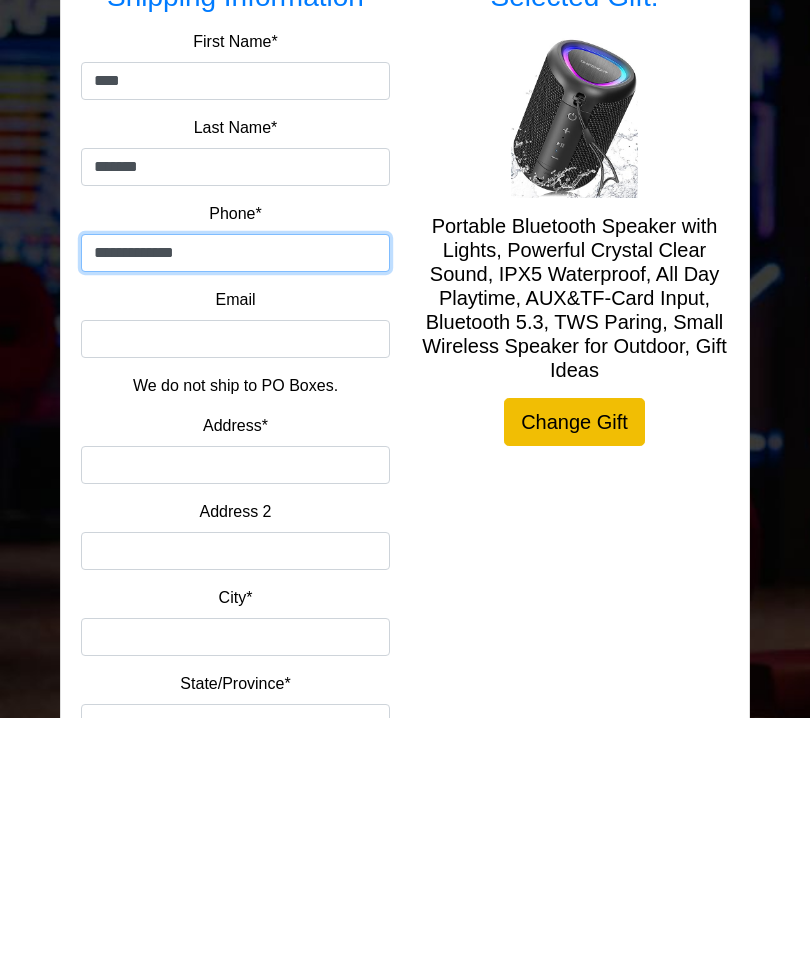 scroll, scrollTop: 126, scrollLeft: 0, axis: vertical 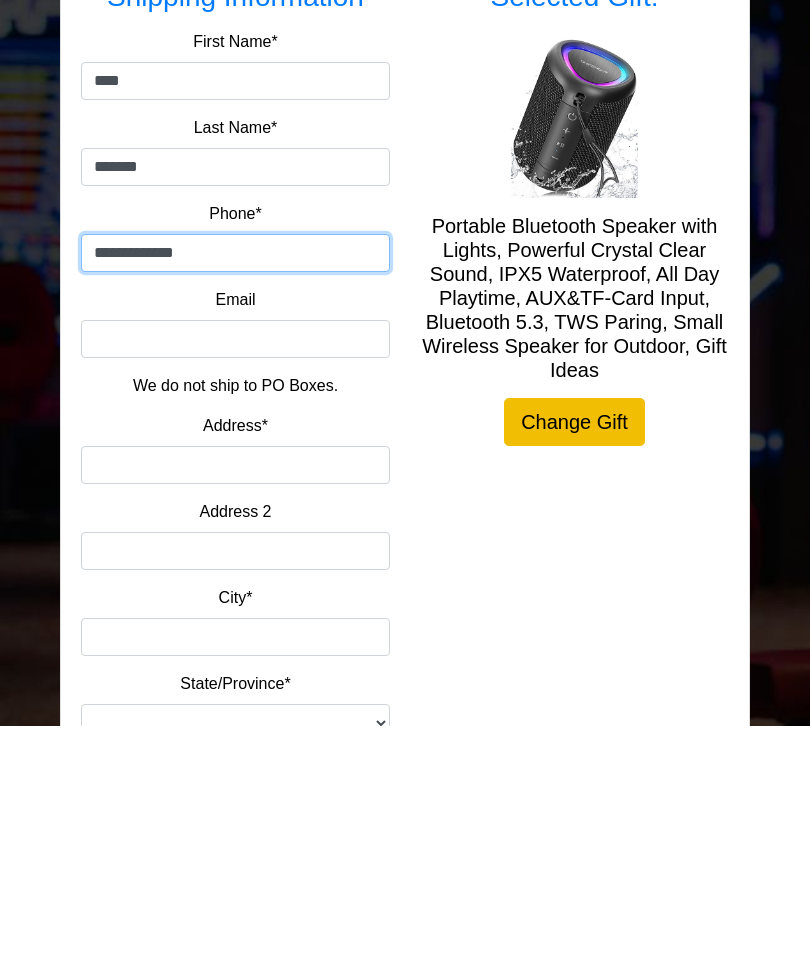 type on "**********" 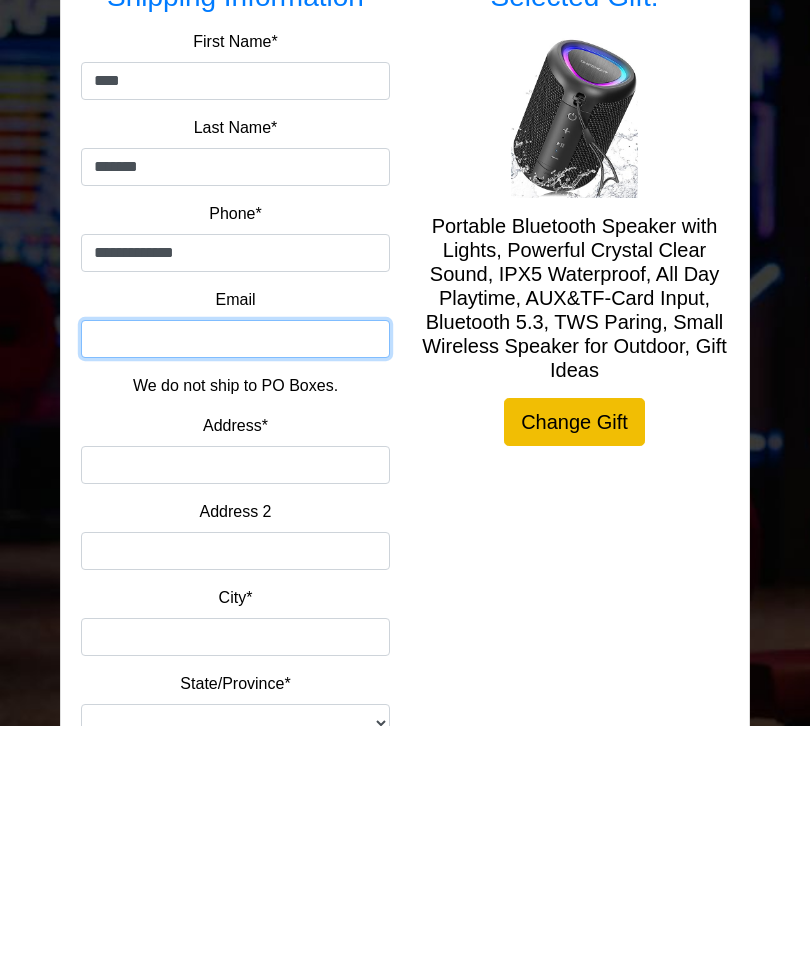 click on "Email" at bounding box center (235, 590) 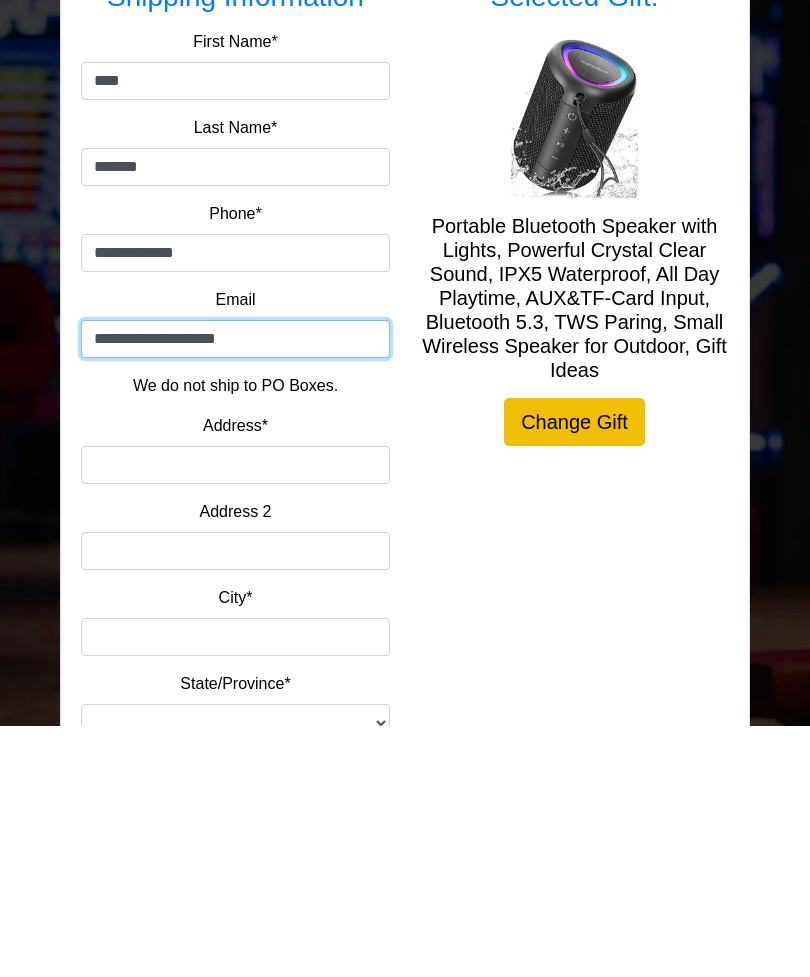 type on "**********" 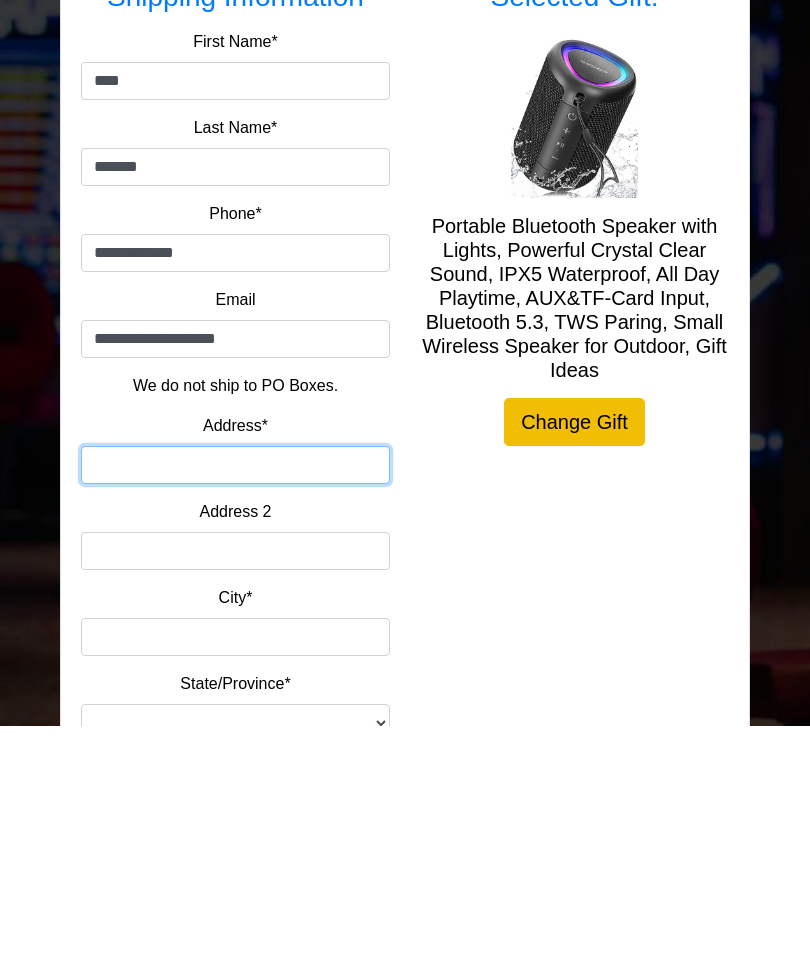 click on "Address*" at bounding box center (235, 716) 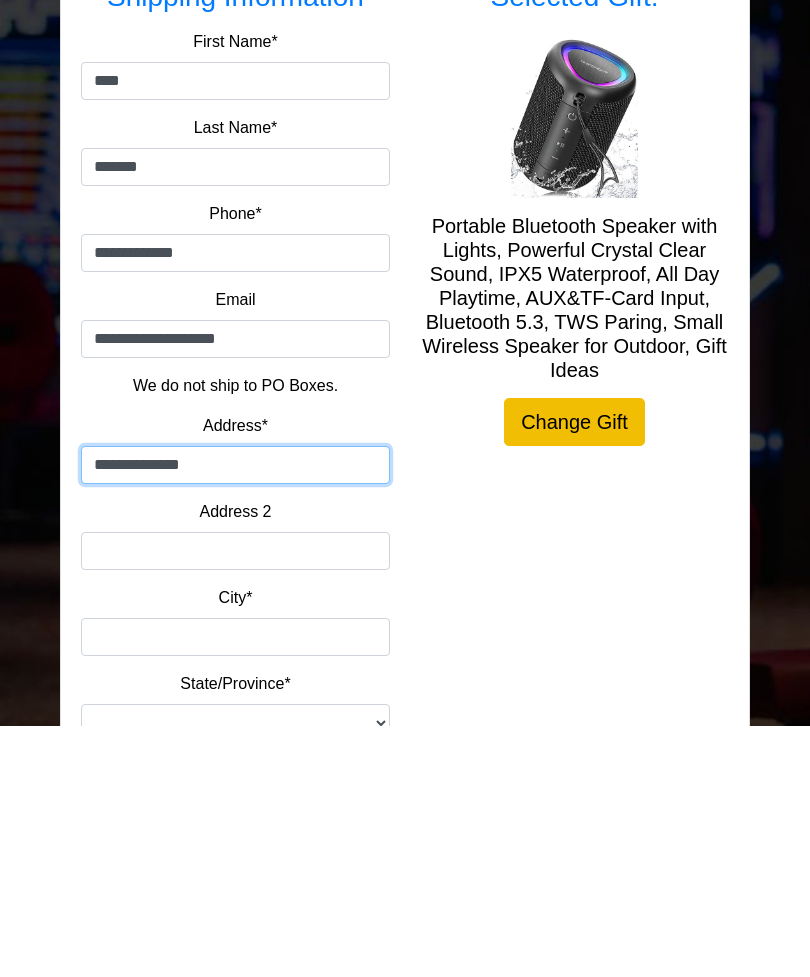 type on "**********" 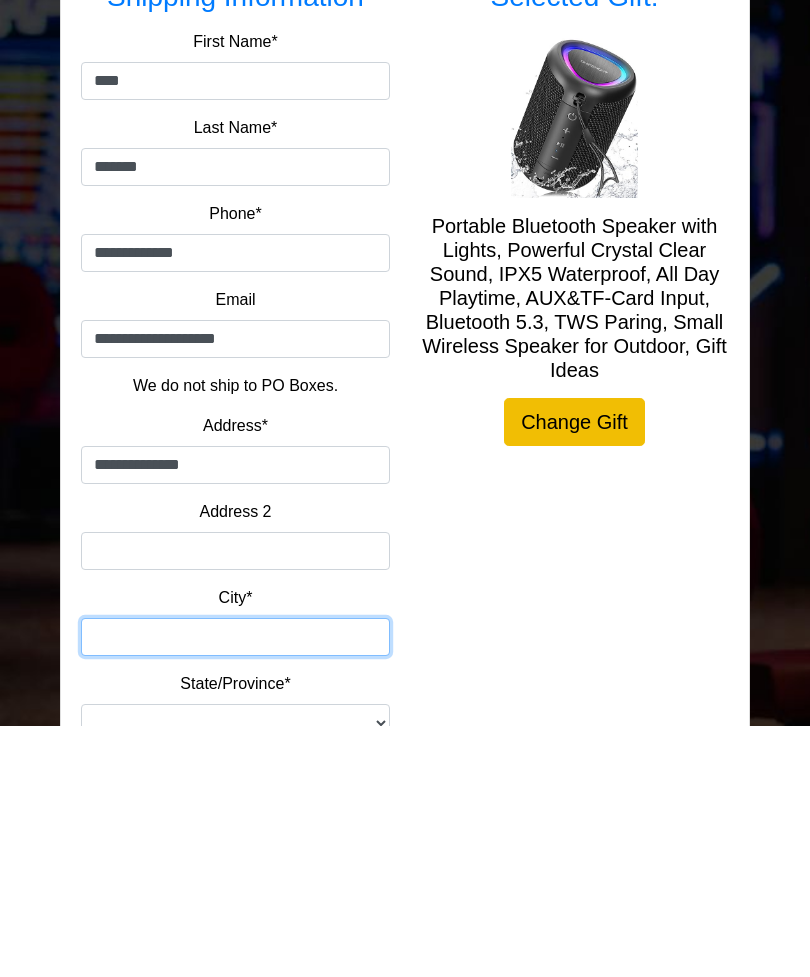 click on "City*" at bounding box center [235, 888] 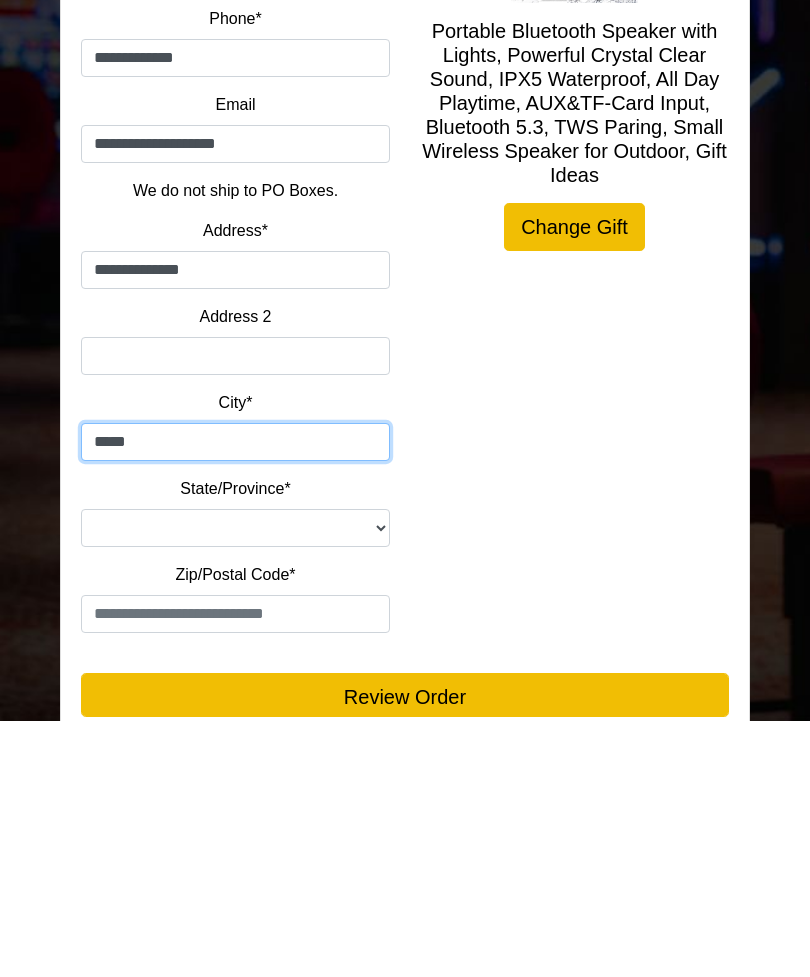 scroll, scrollTop: 380, scrollLeft: 0, axis: vertical 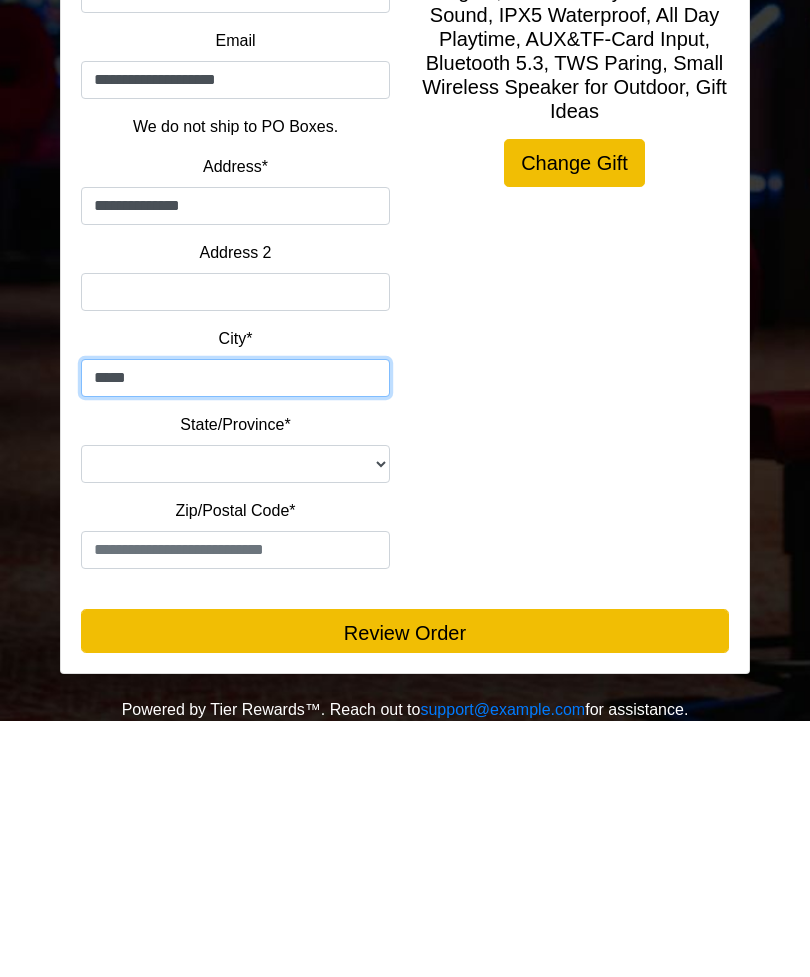 type on "*****" 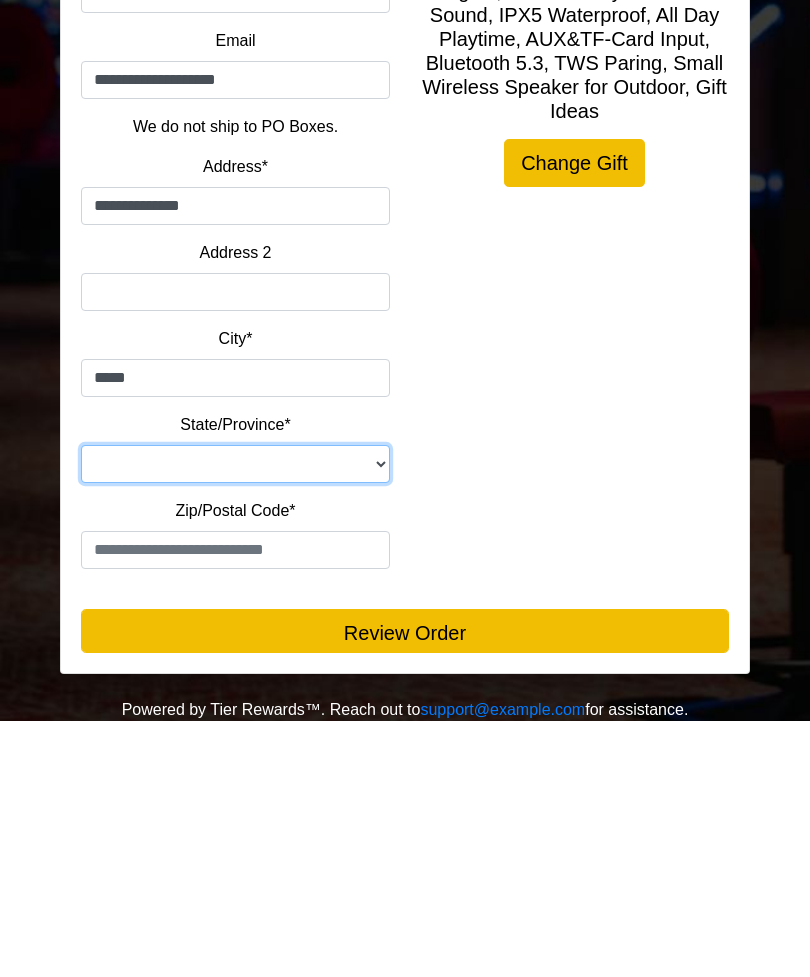 click on "**********" at bounding box center (235, 720) 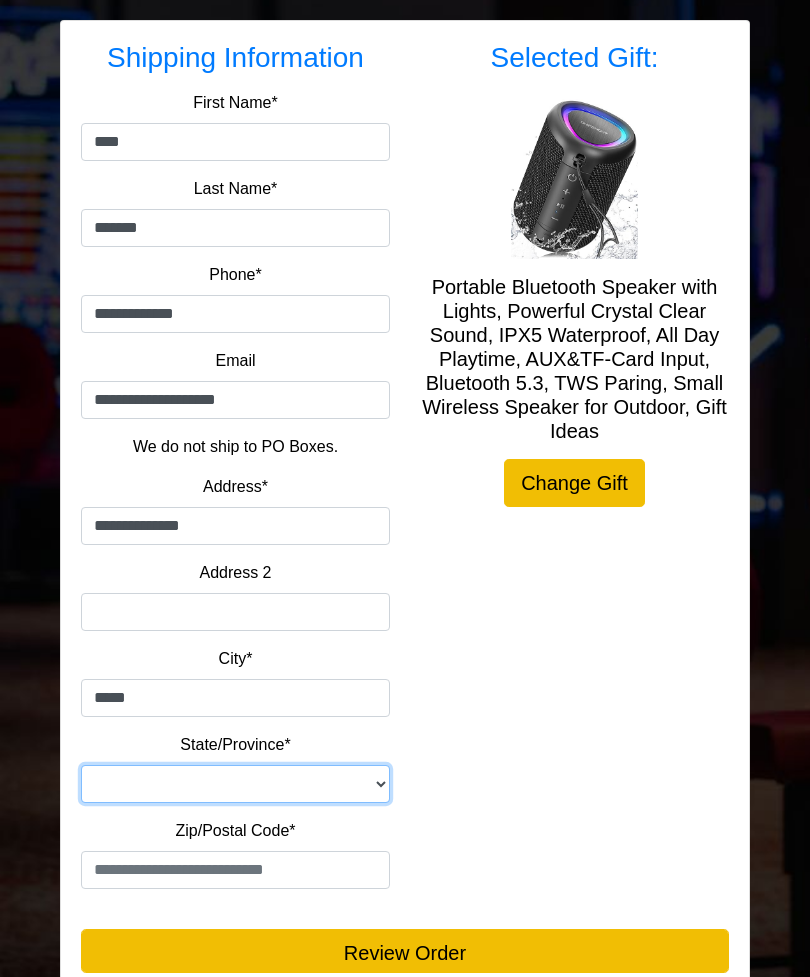 select on "**" 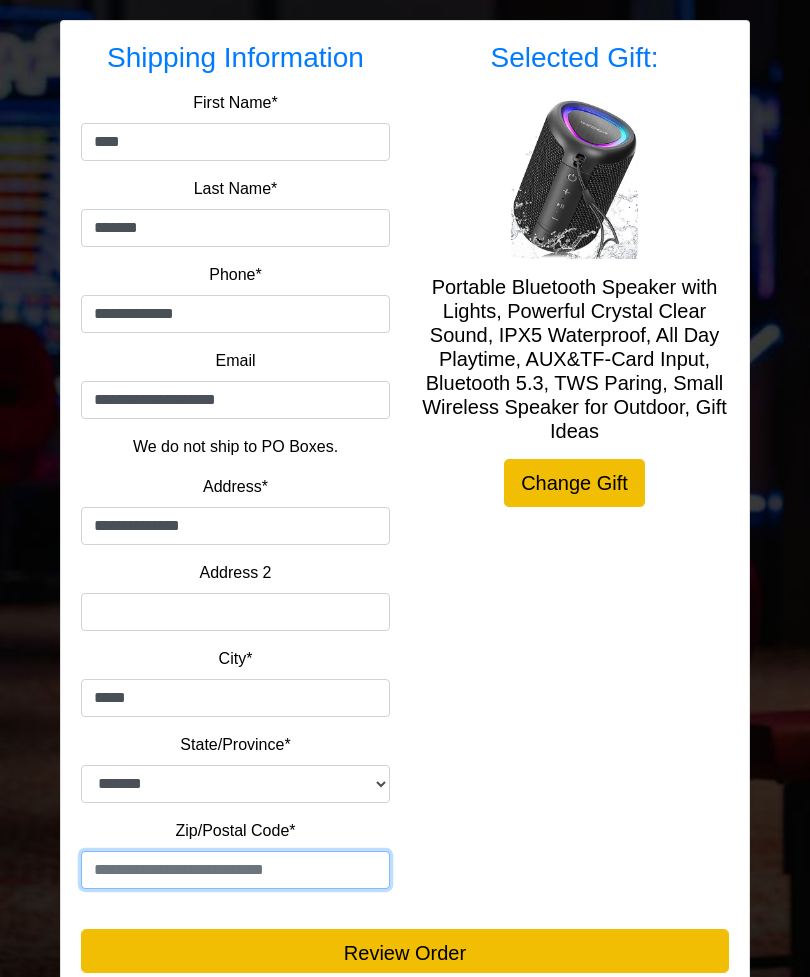 click at bounding box center [235, 870] 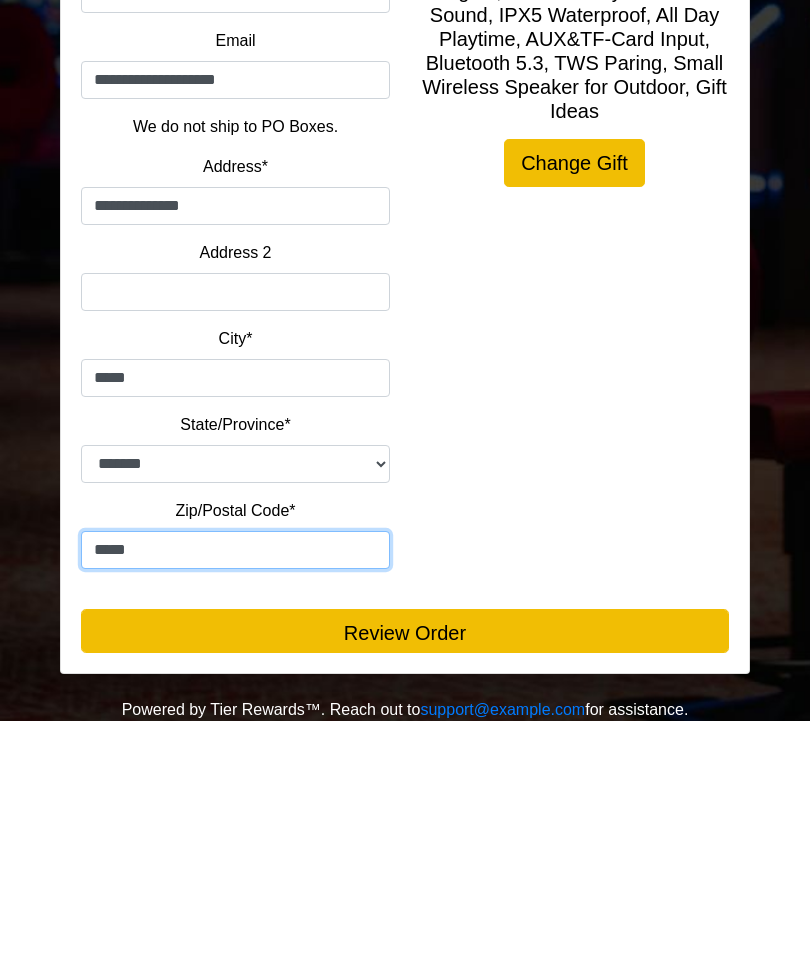 type on "*****" 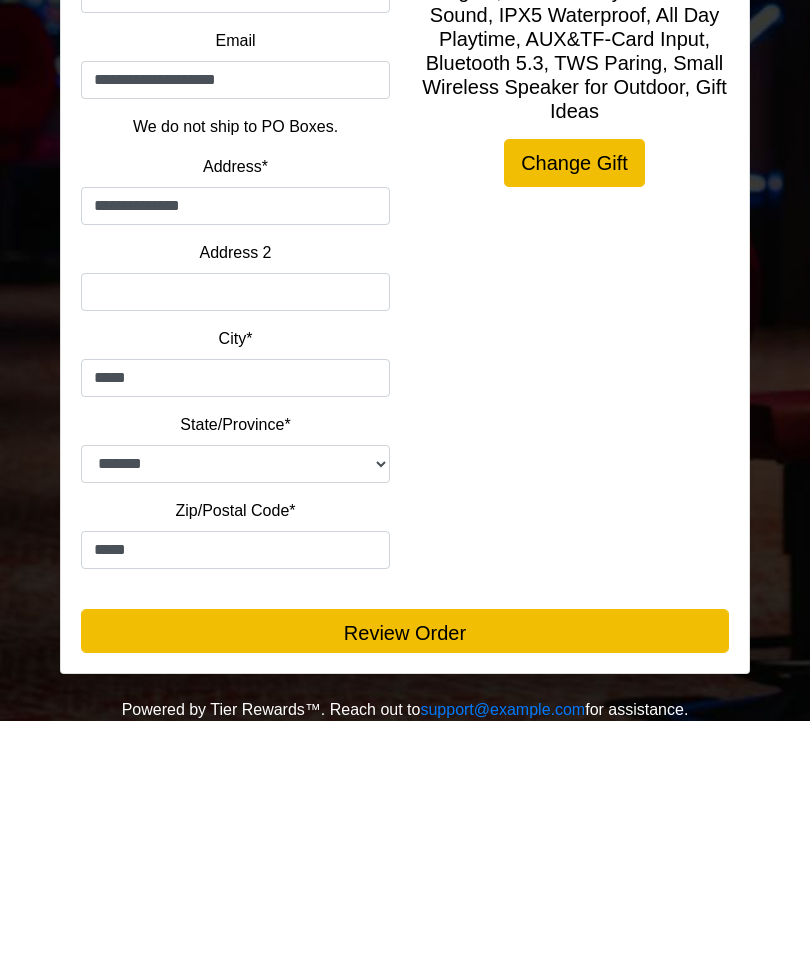 click on "Review Order" at bounding box center [405, 887] 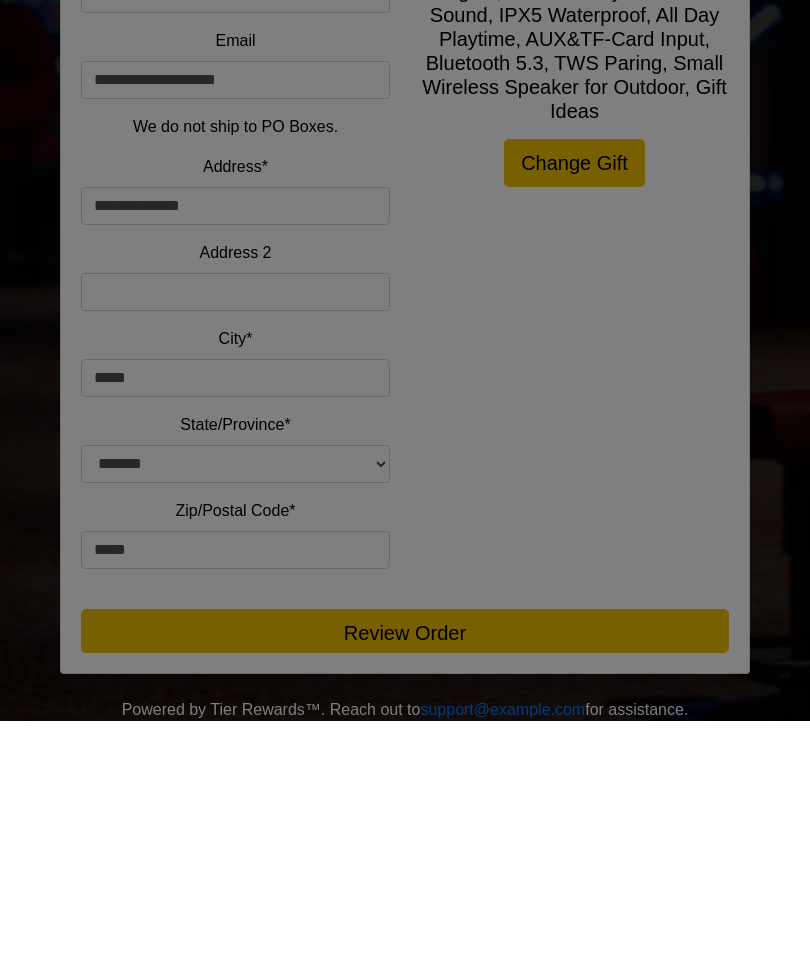 scroll, scrollTop: 316, scrollLeft: 0, axis: vertical 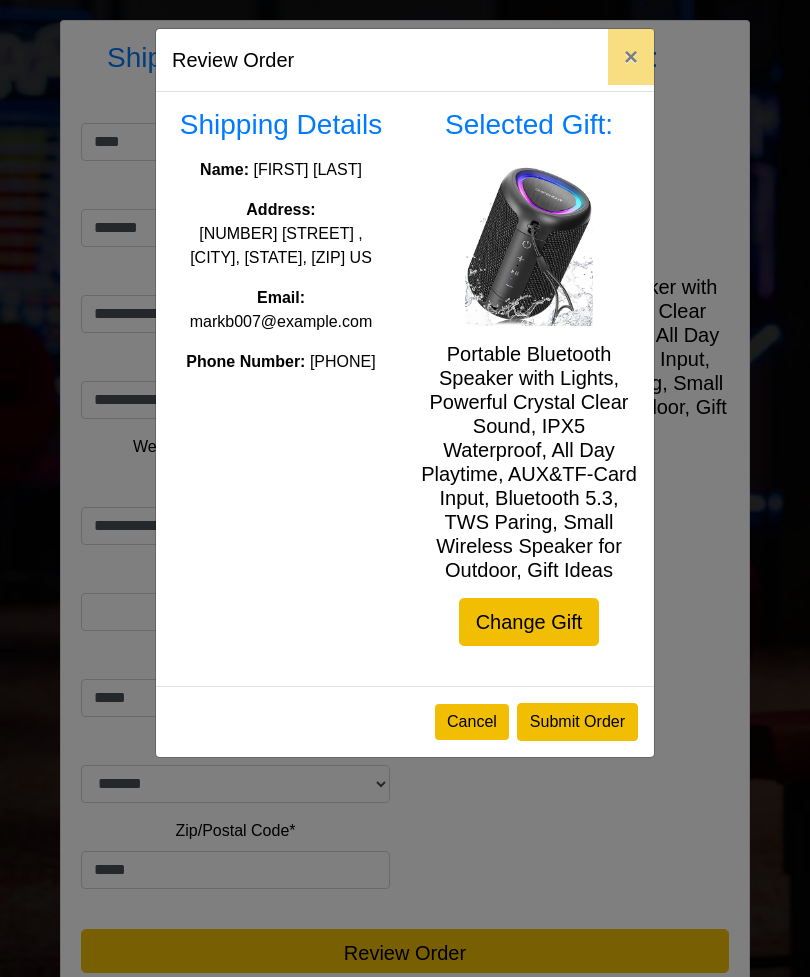 click on "Submit Order" at bounding box center (577, 722) 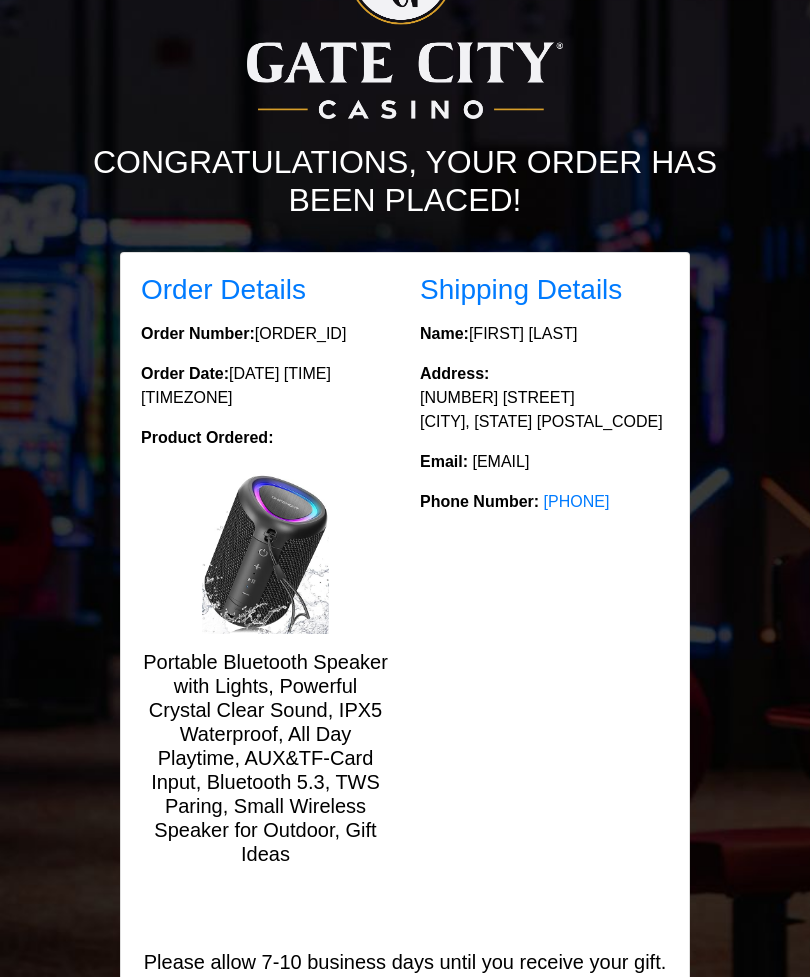 scroll, scrollTop: 251, scrollLeft: 0, axis: vertical 